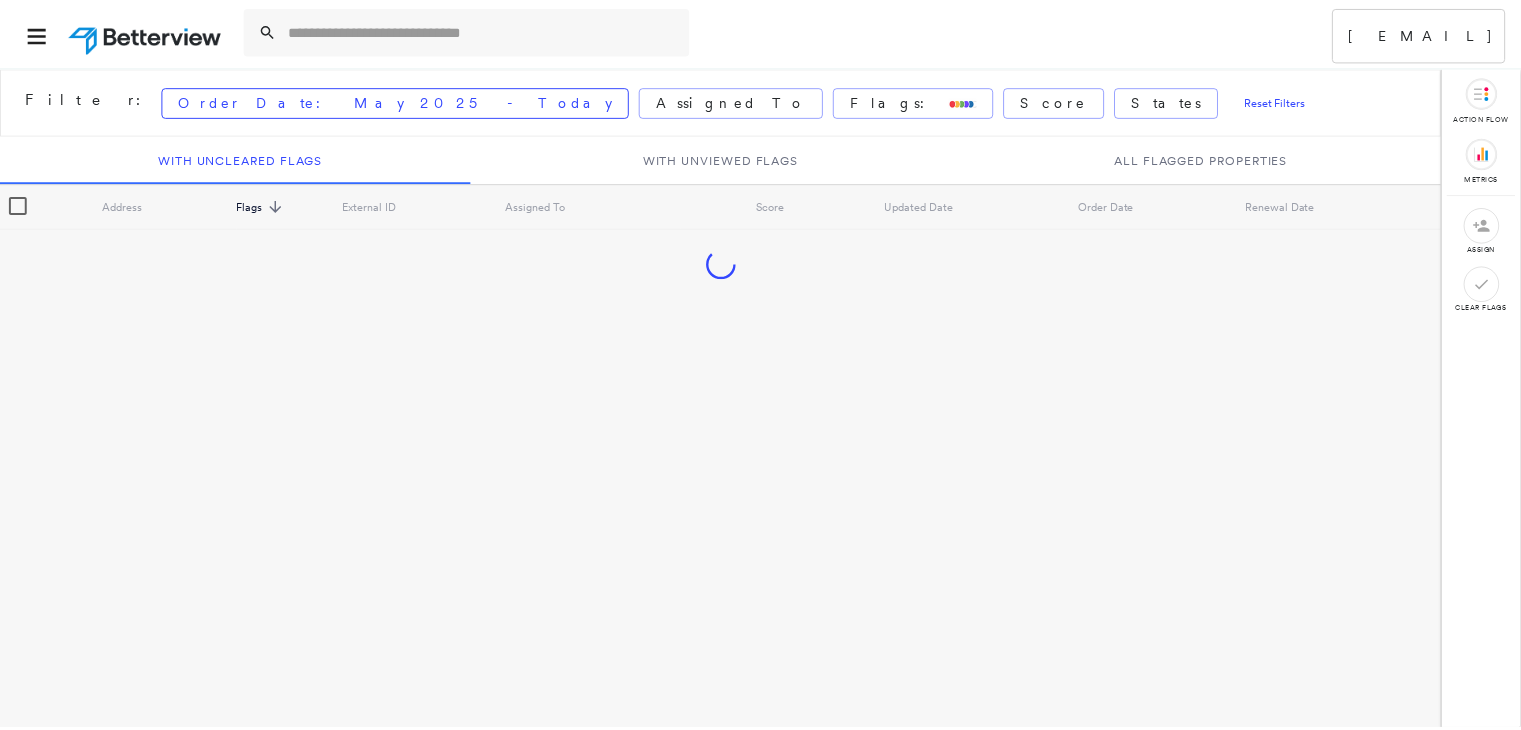 scroll, scrollTop: 0, scrollLeft: 0, axis: both 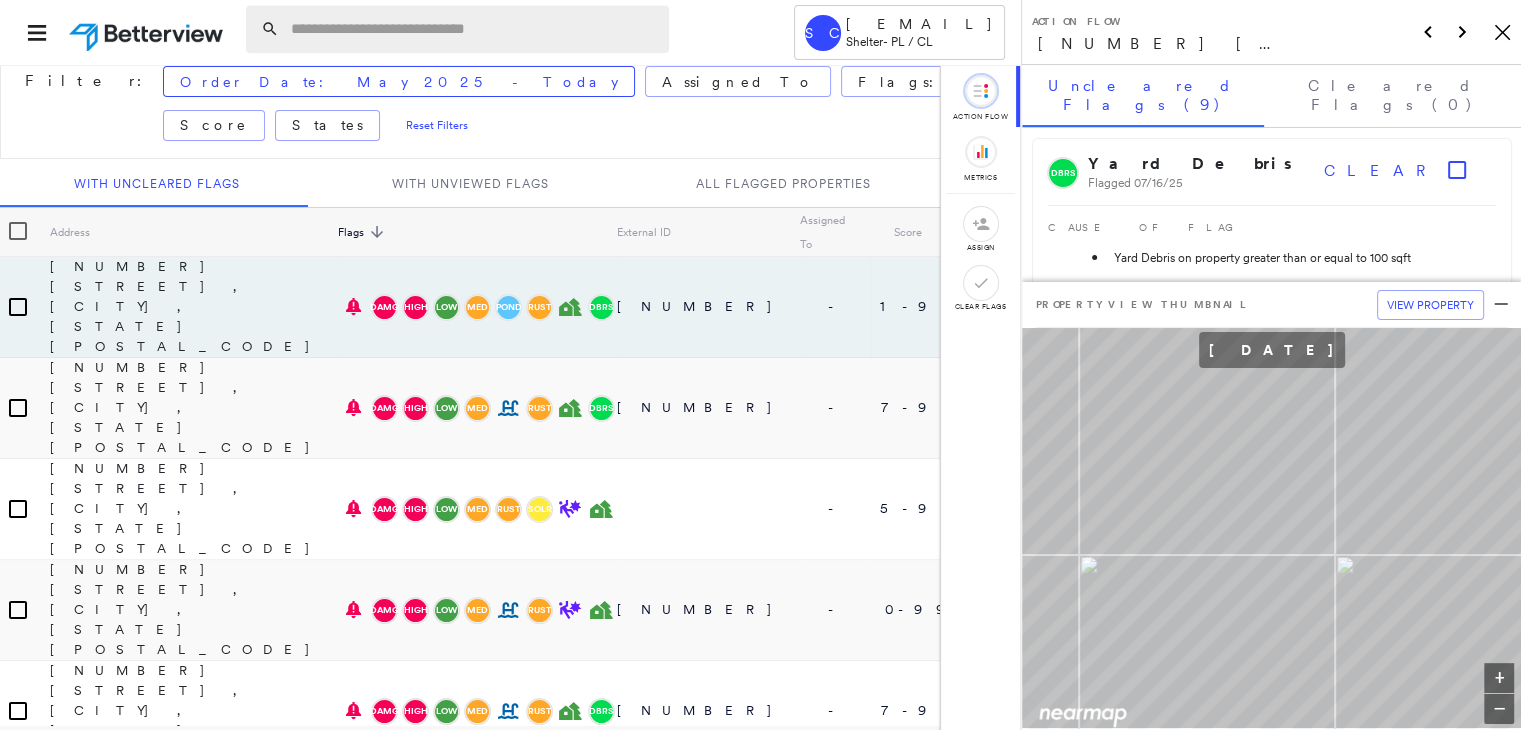 click at bounding box center [474, 29] 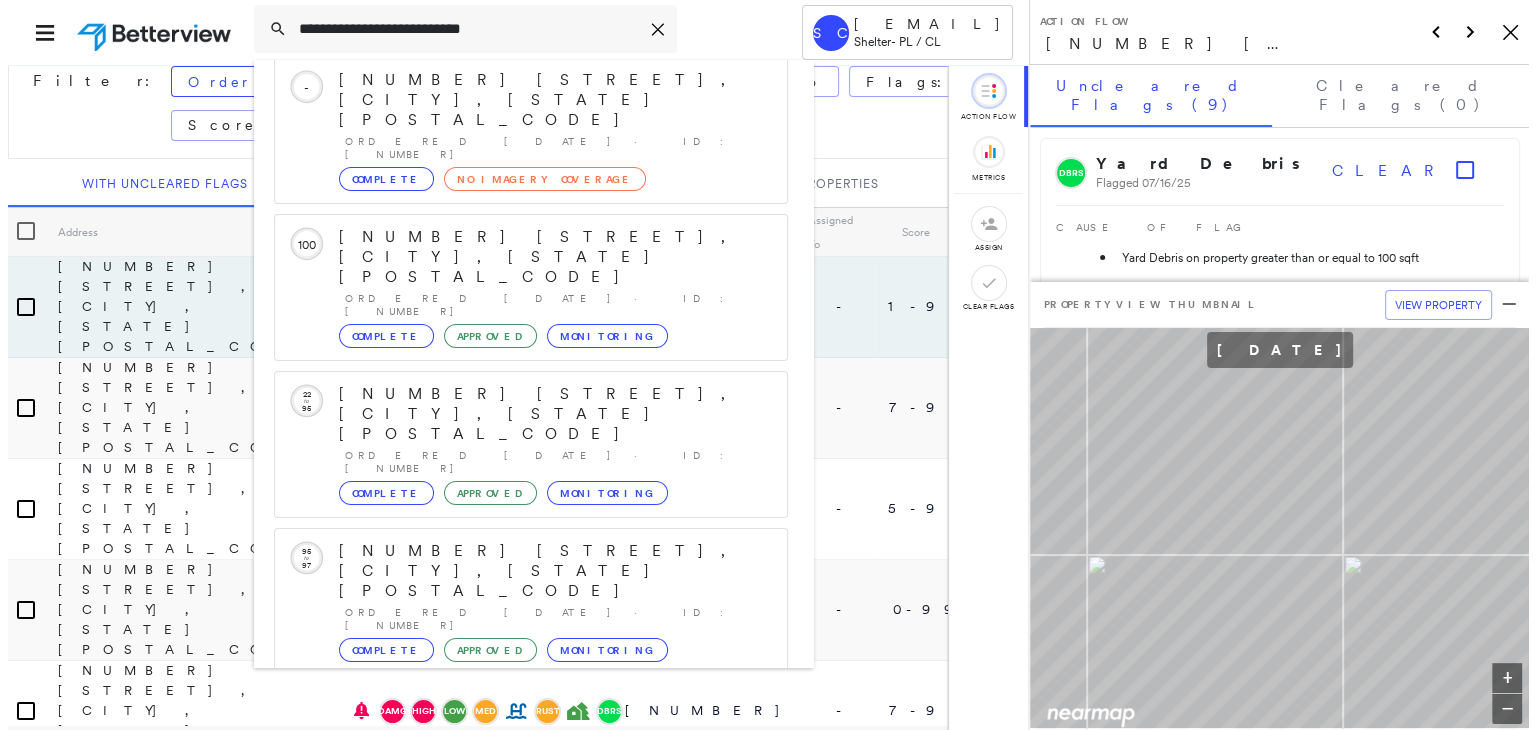 scroll, scrollTop: 297, scrollLeft: 0, axis: vertical 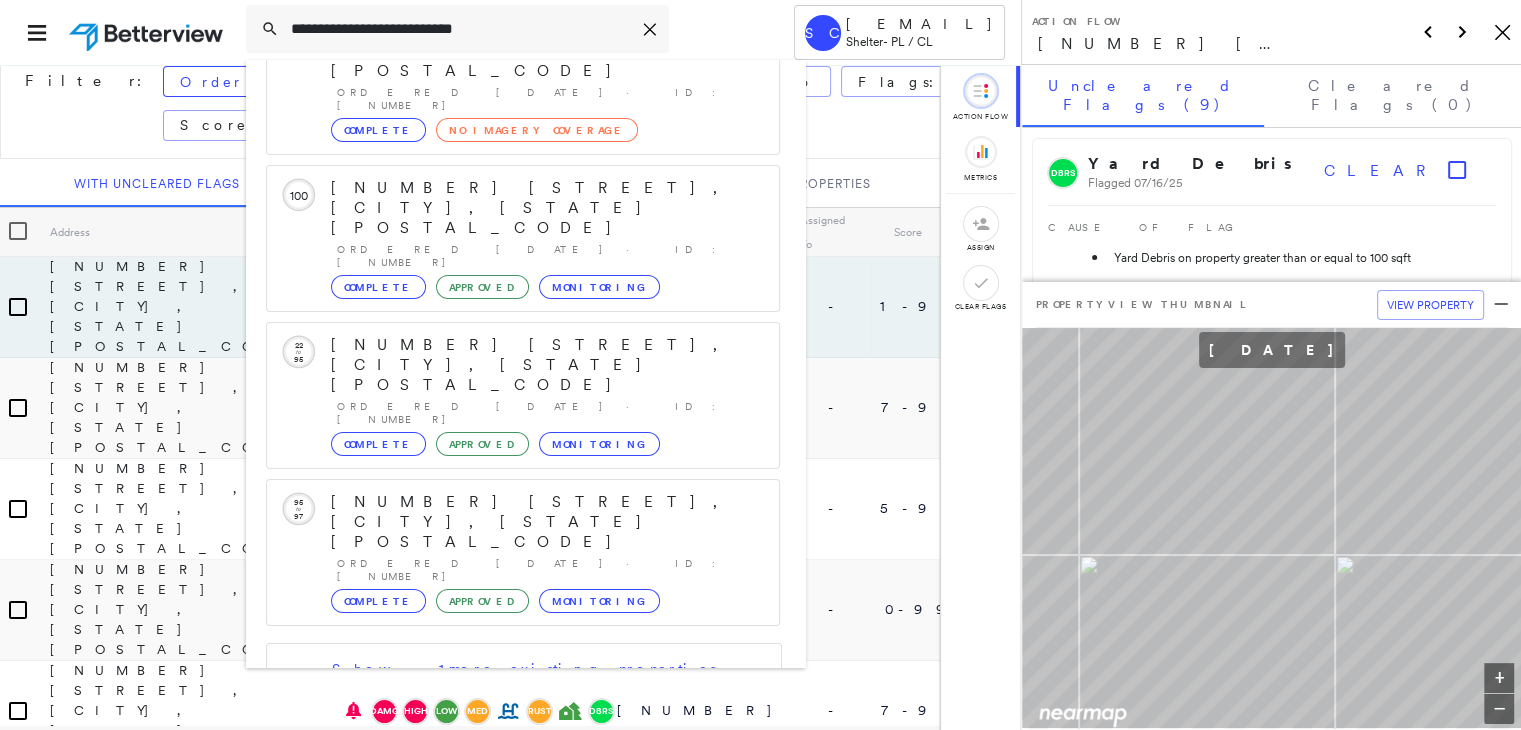 type on "**********" 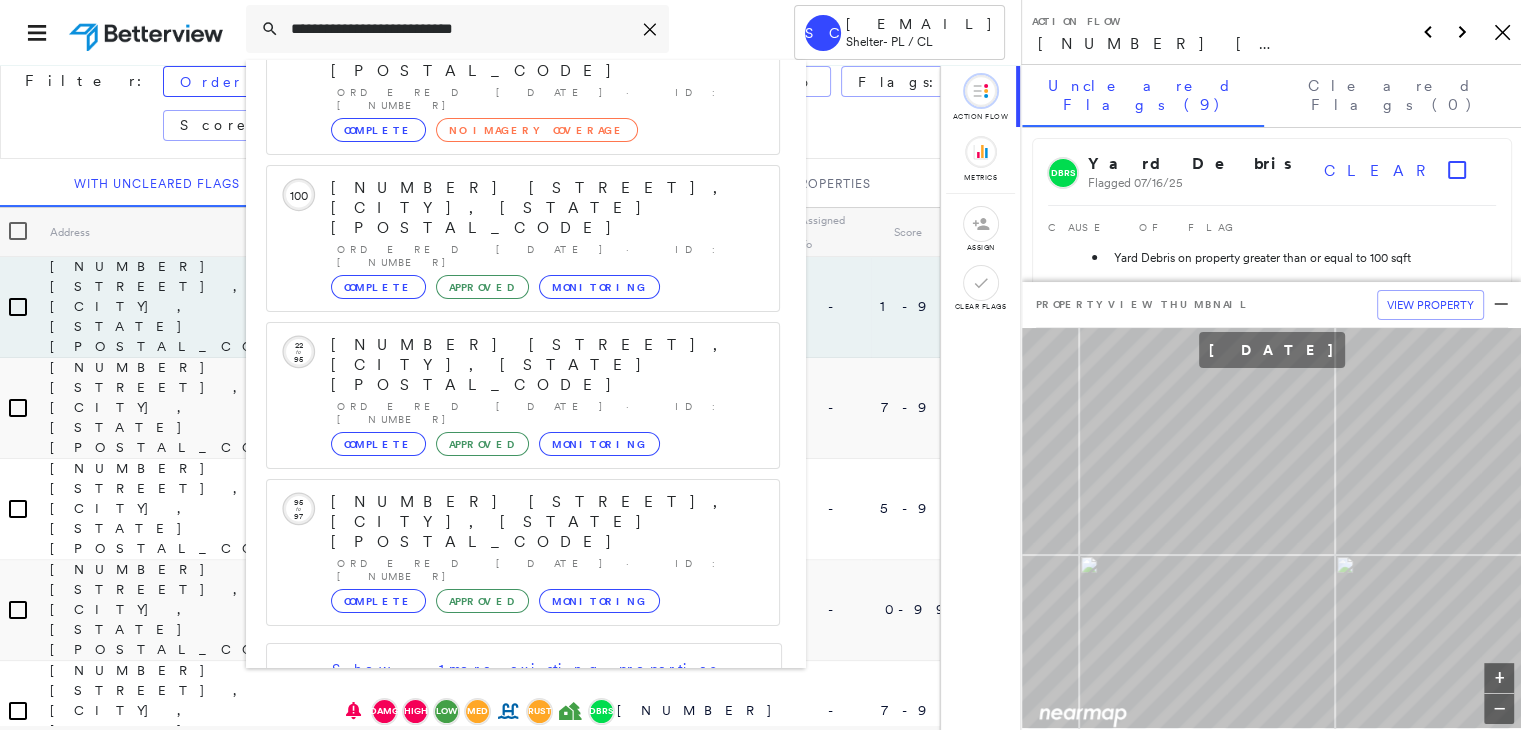 click on "[NUMBER] [STREET], [CITY], [STATE], [COUNTRY]" at bounding box center (501, 814) 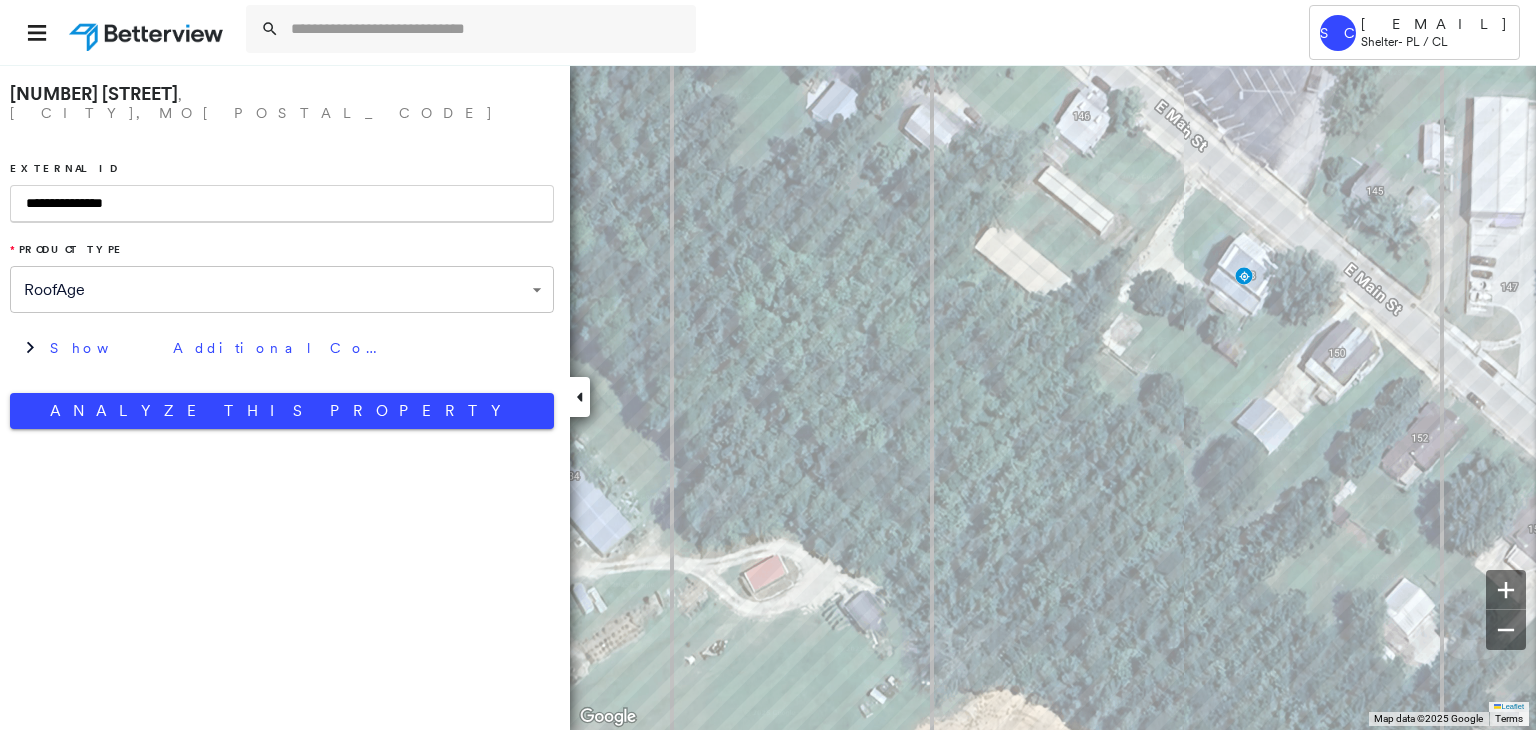 type on "**********" 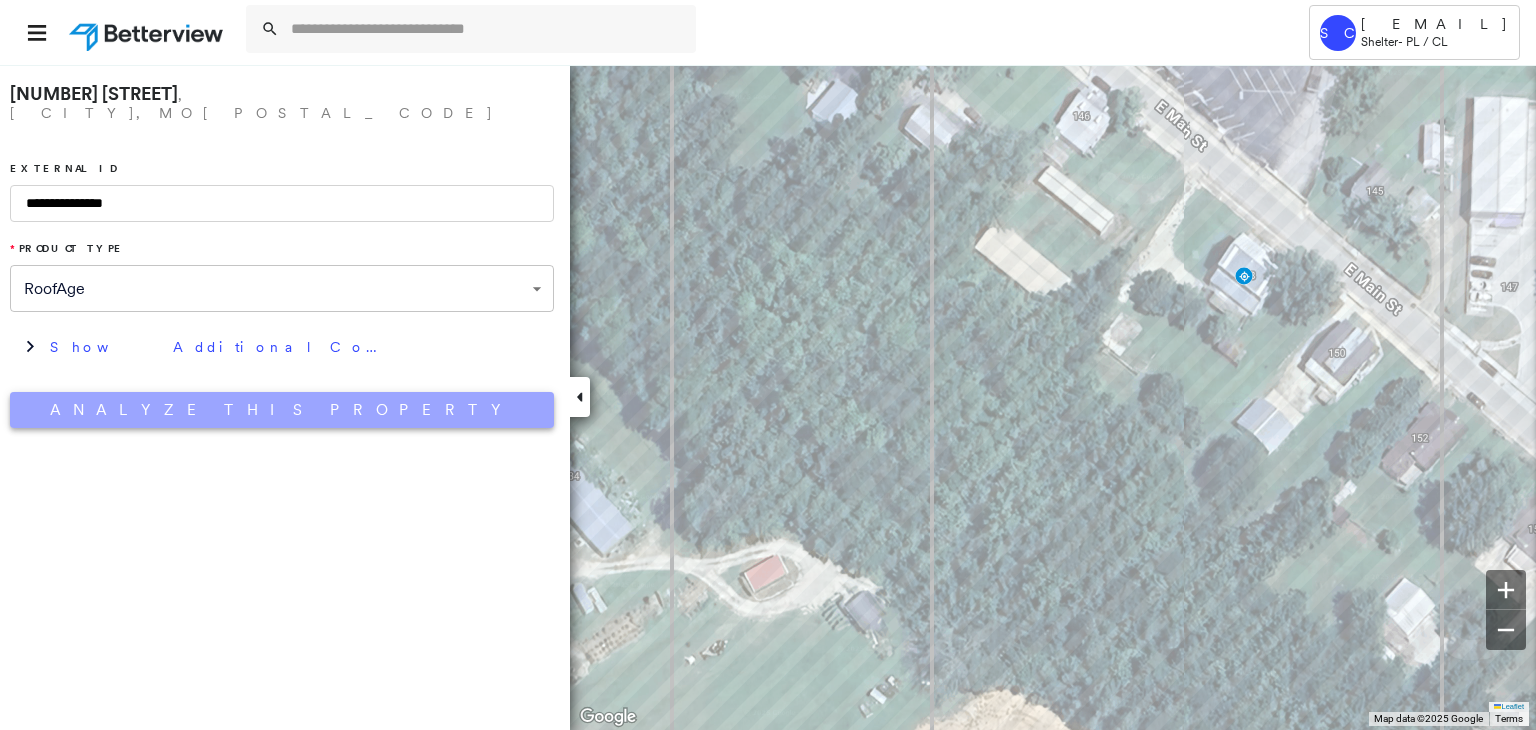 click on "Analyze This Property" at bounding box center (282, 410) 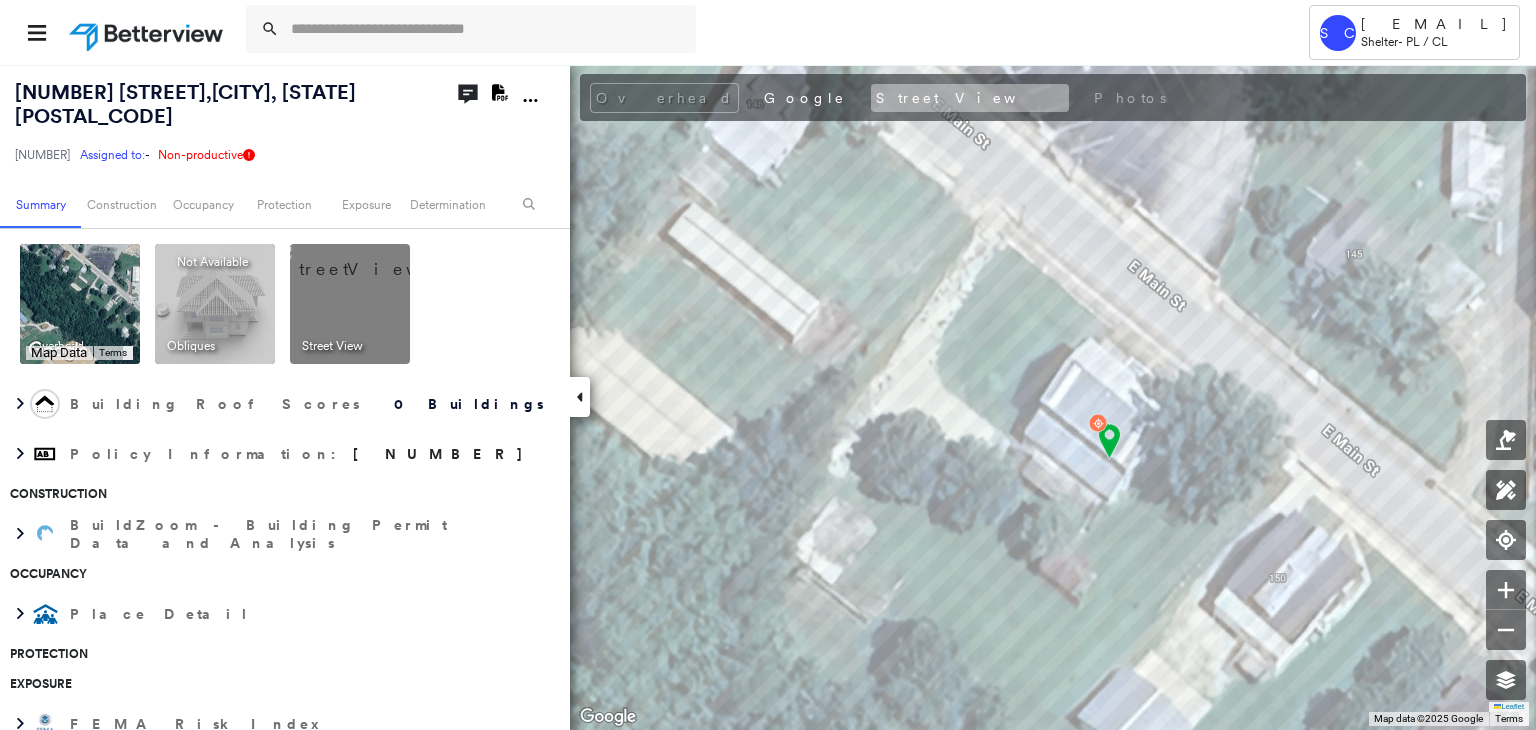 click on "Street View" at bounding box center (970, 98) 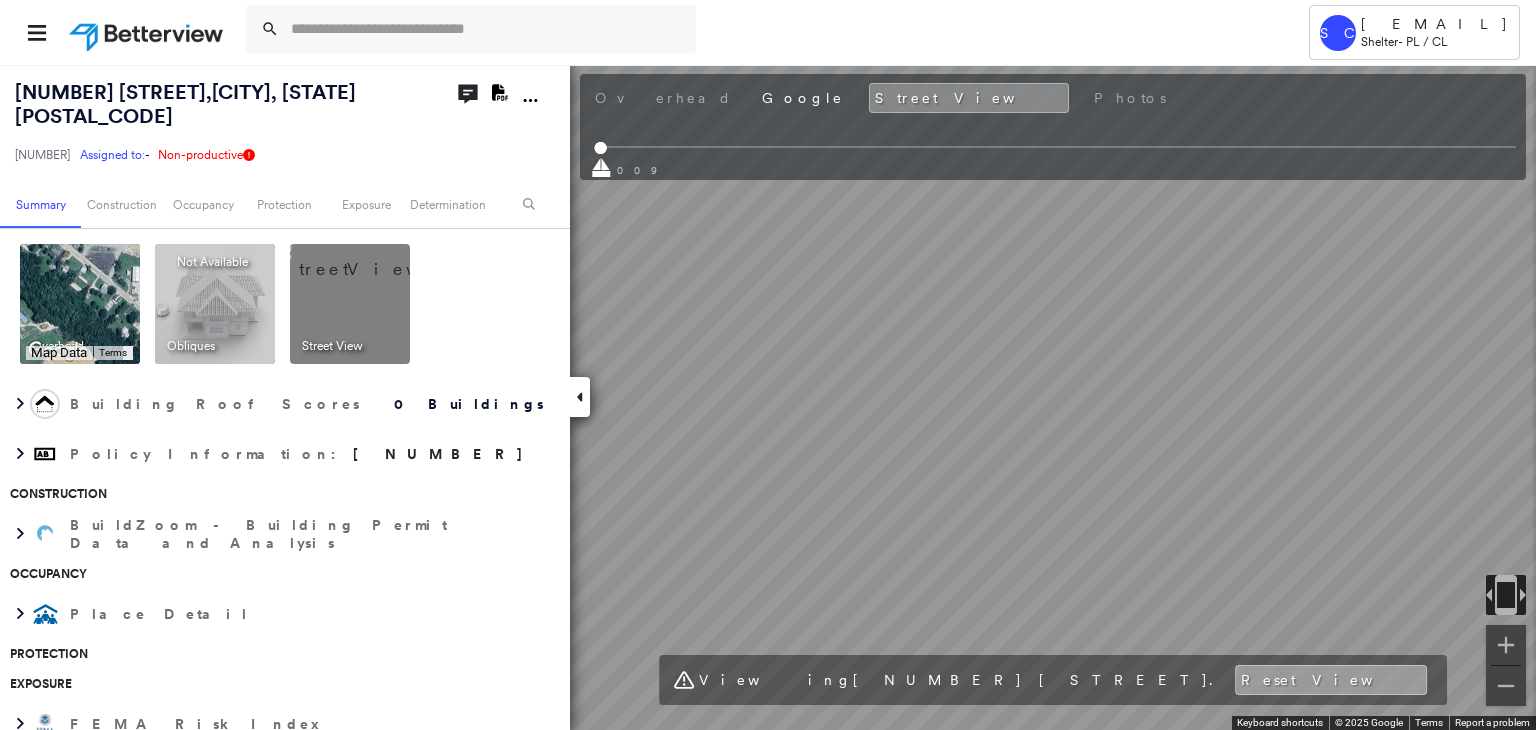 click on "Reset View" at bounding box center [1331, 680] 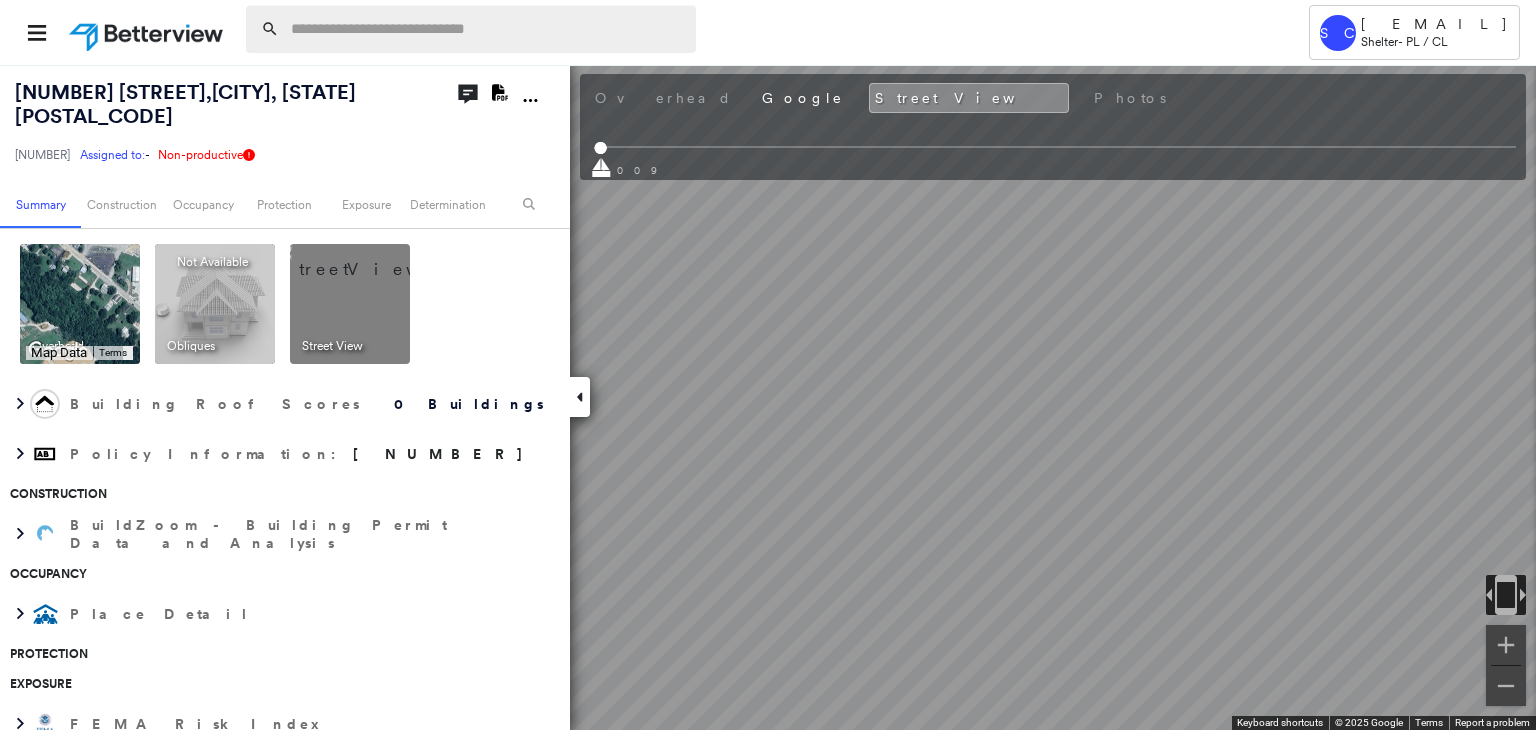 click at bounding box center [487, 29] 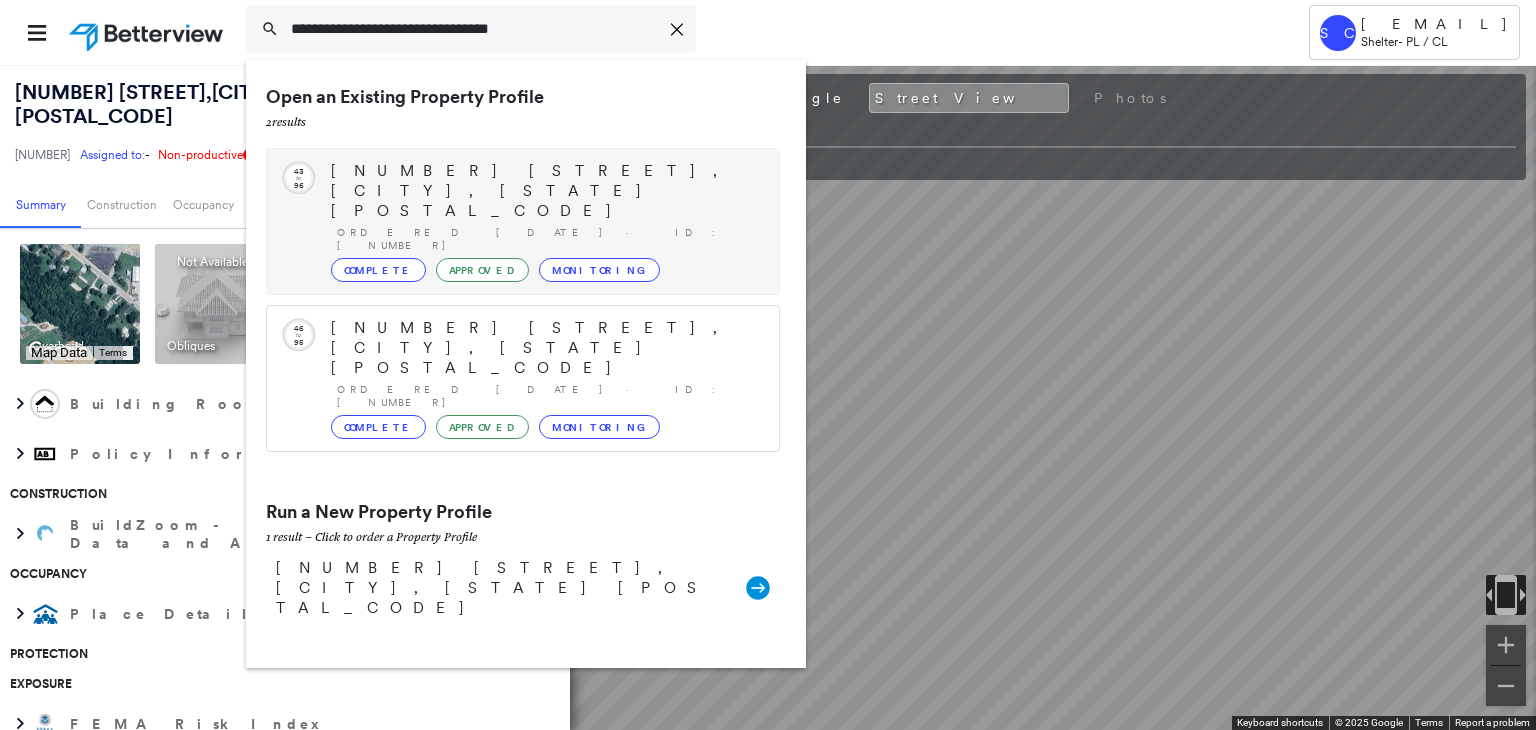 type on "**********" 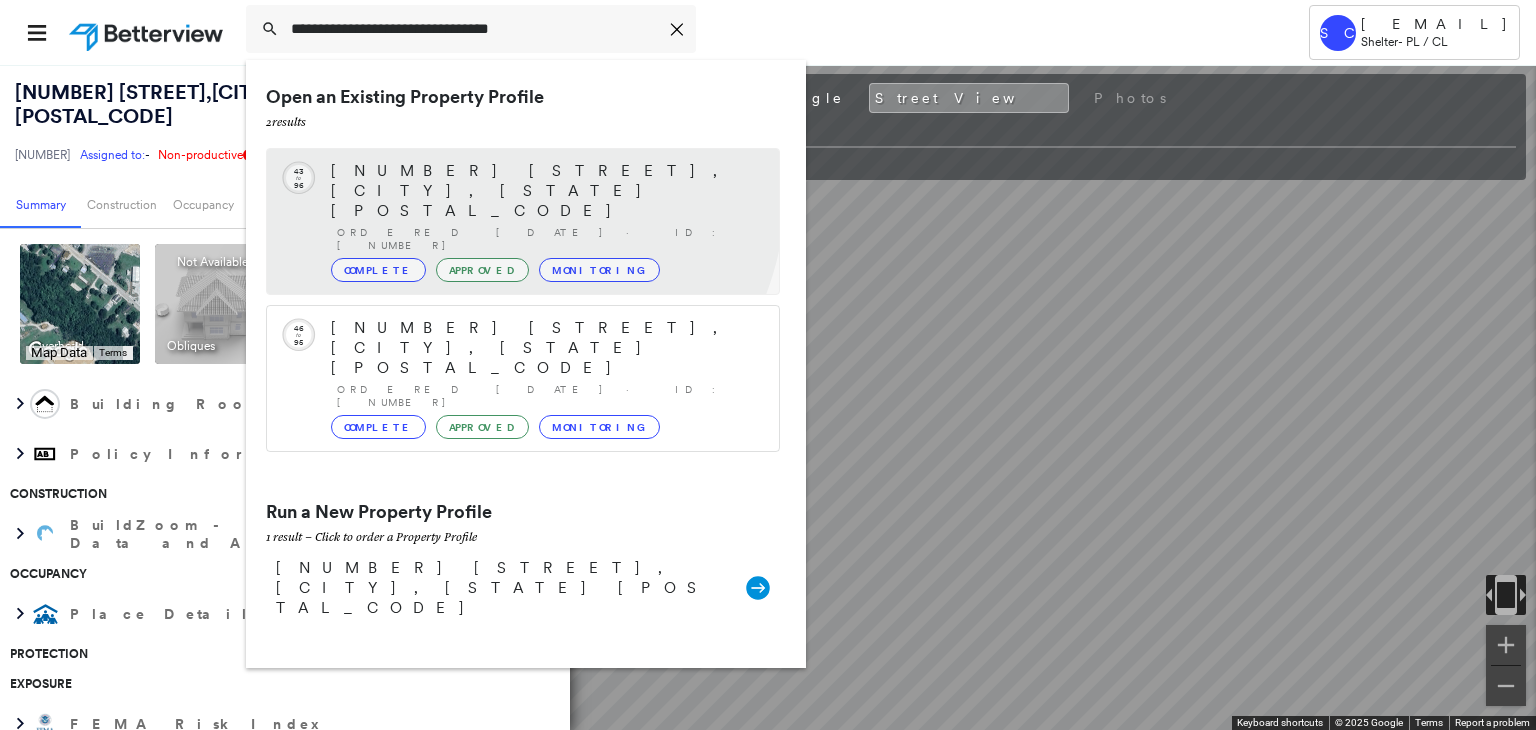 click on "Ordered [DATE] · ID: [NUMBER]" at bounding box center [548, 239] 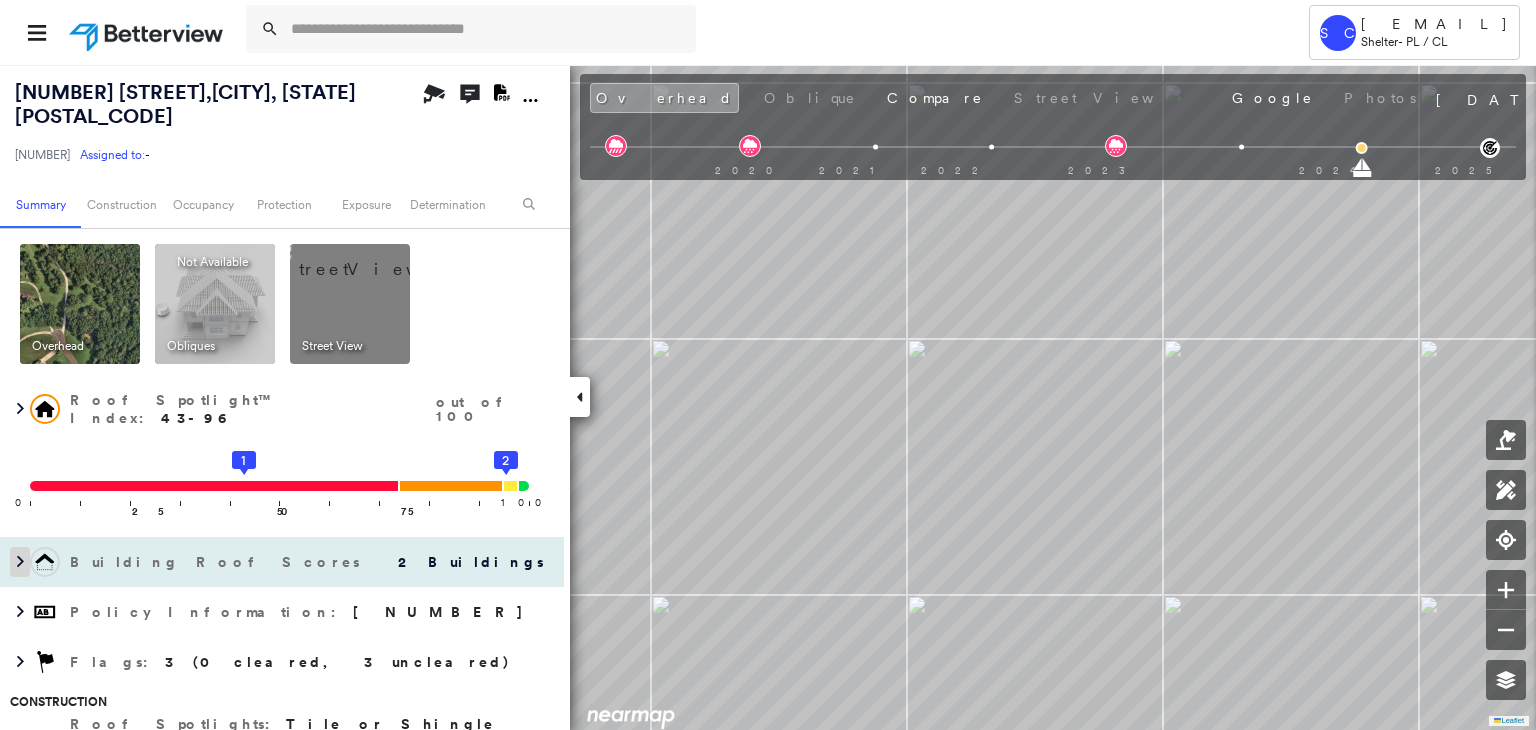 click 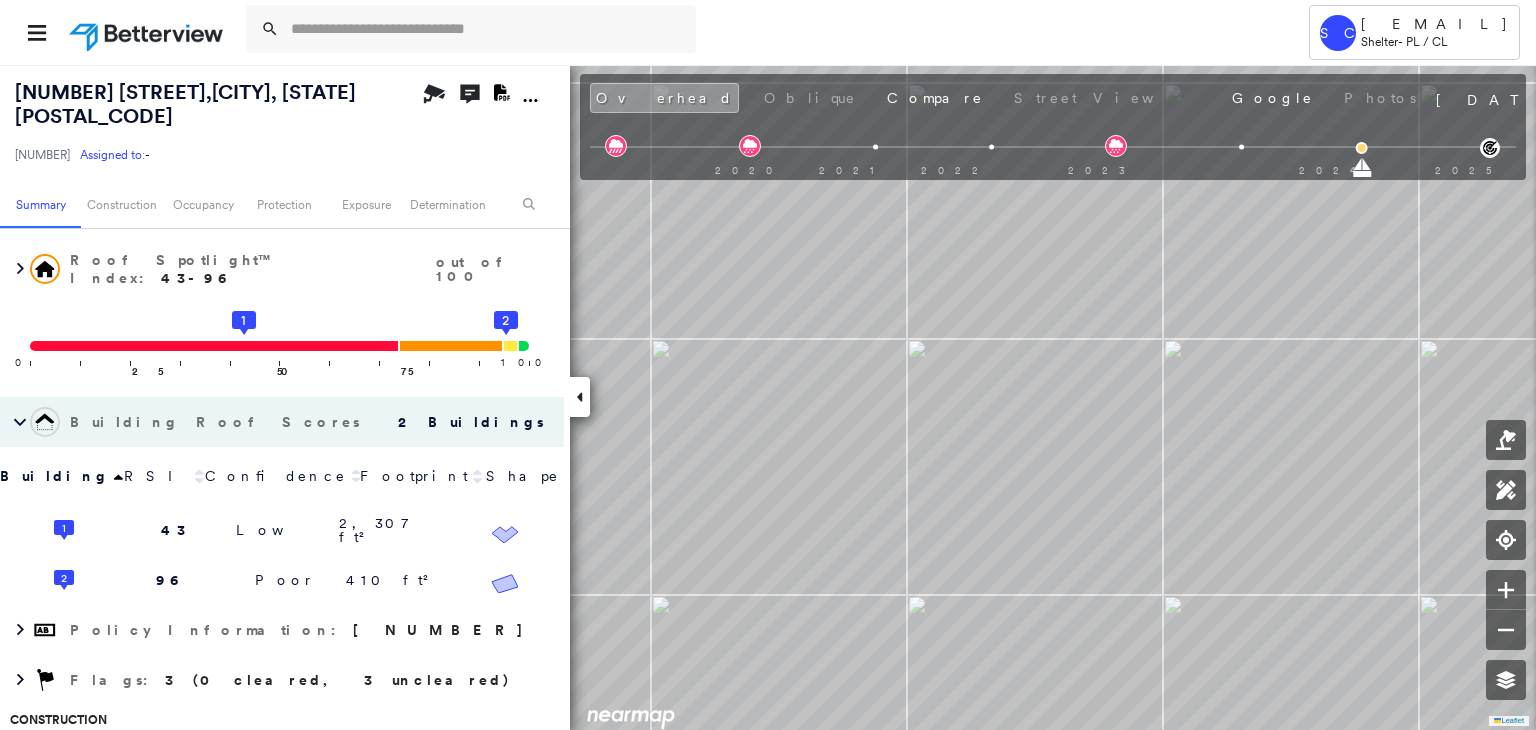 scroll, scrollTop: 154, scrollLeft: 0, axis: vertical 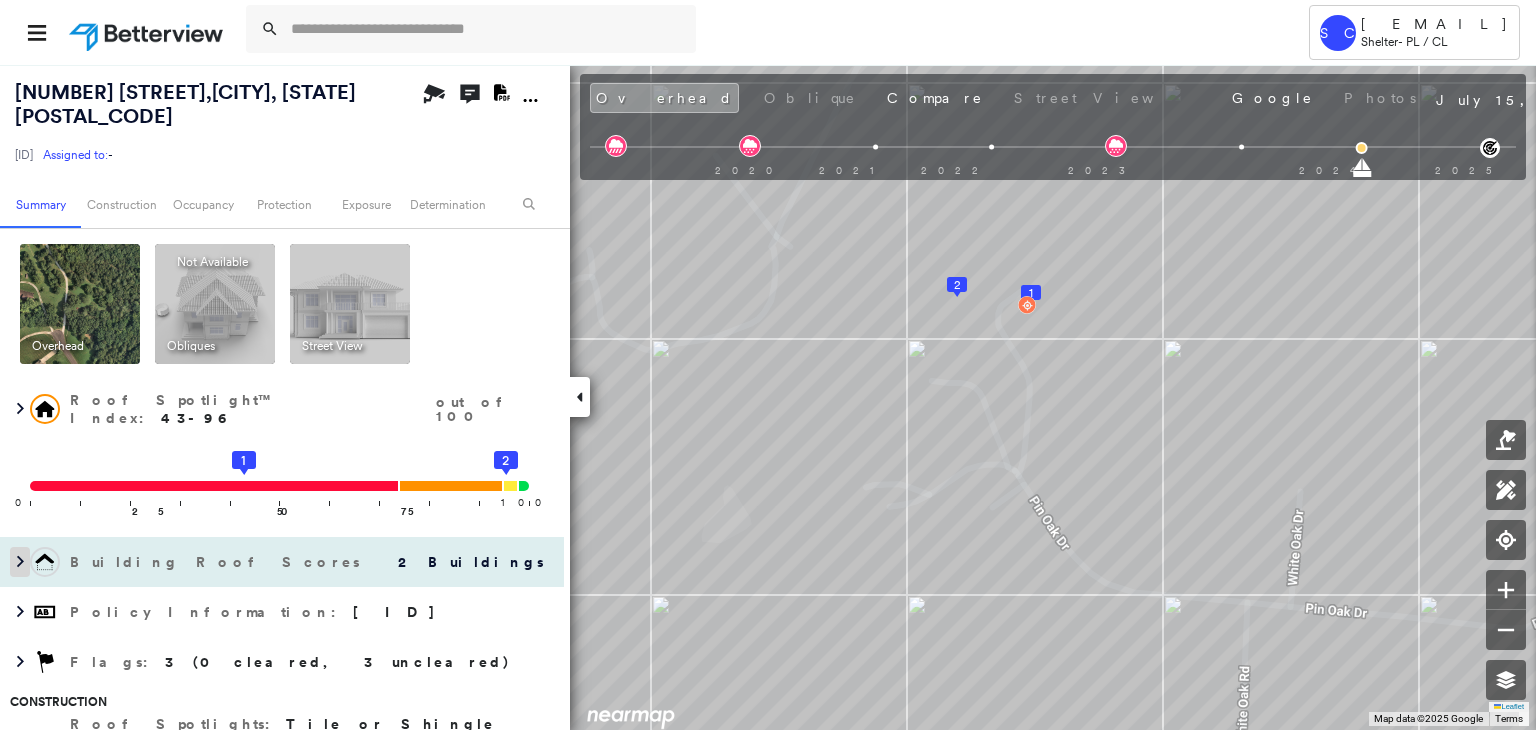 click 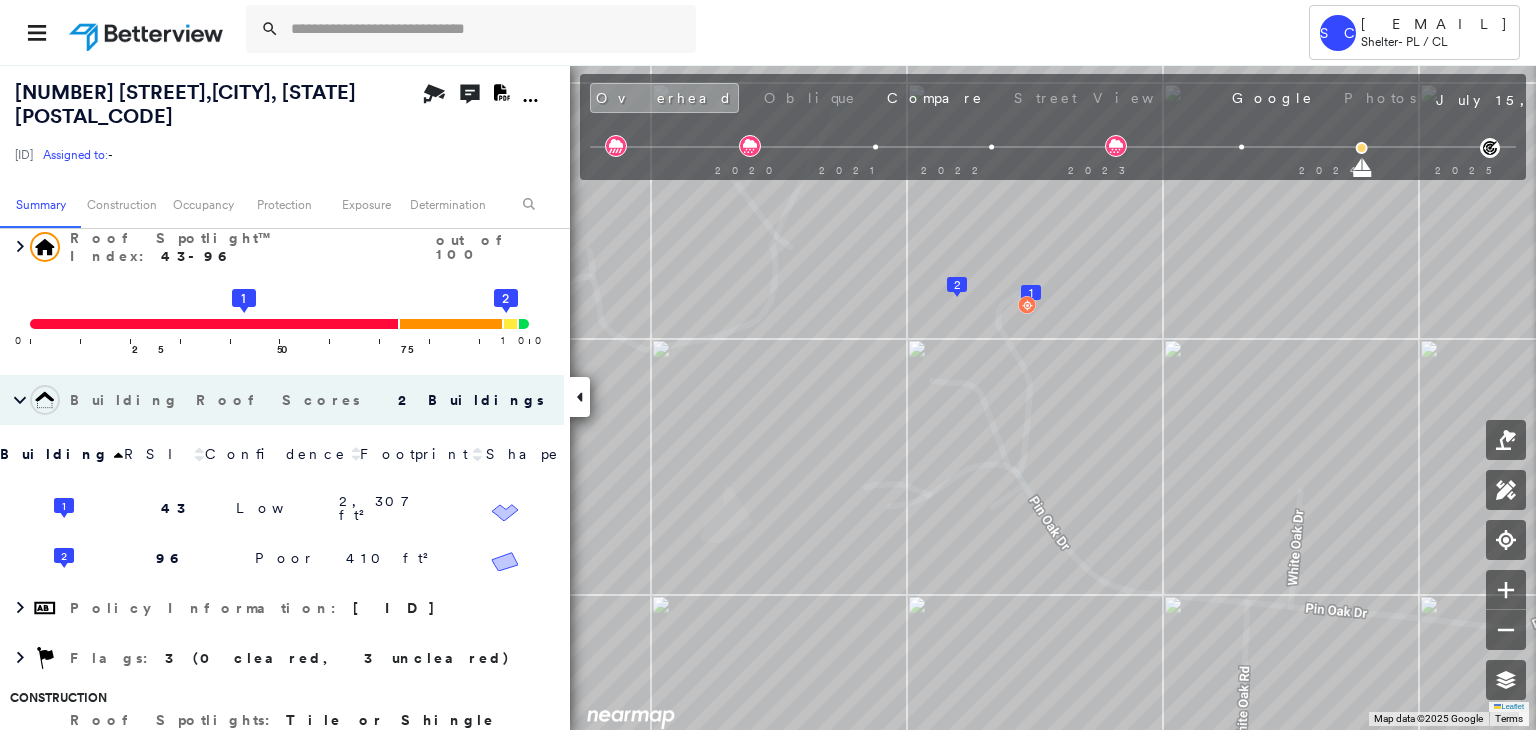 scroll, scrollTop: 166, scrollLeft: 0, axis: vertical 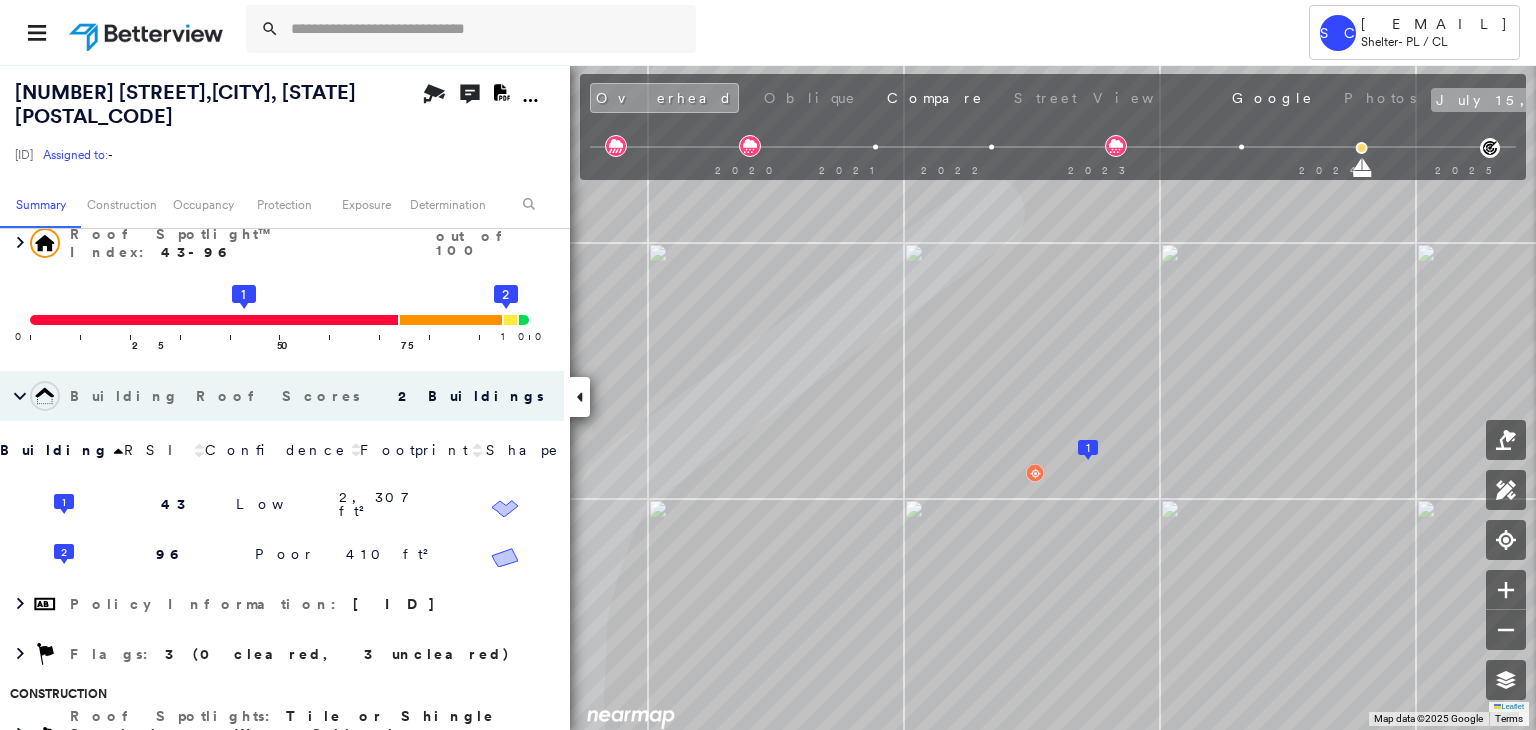 click 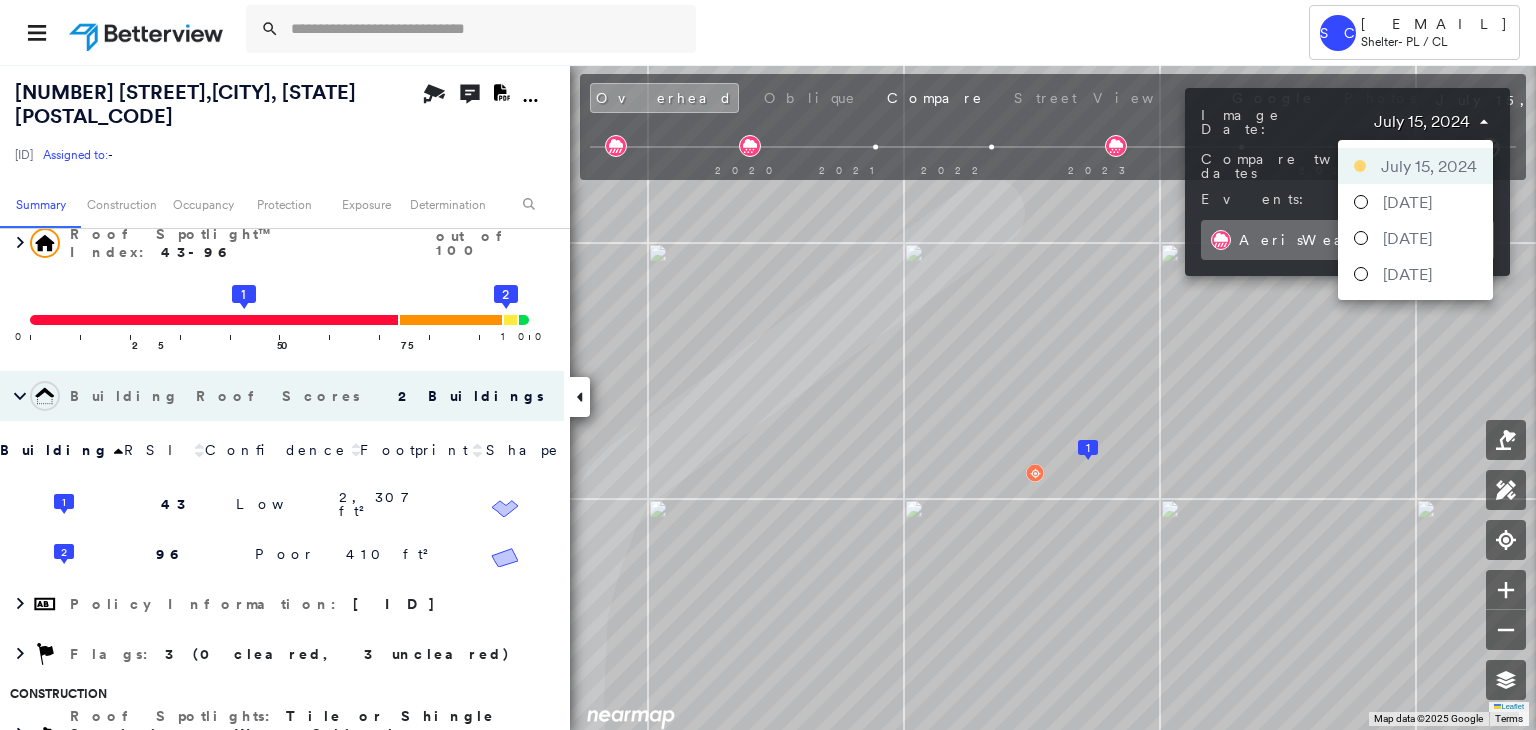 click on "Tower SC SSelway@ShelterInsurance.com Shelter  -   PL / CL 4112  Pin Oak Dr ,  Jefferson City, MO 65109 24-71-44897-2 Assigned to:  - Assigned to:  - 24-71-44897-2 Assigned to:  - Open Comments Download PDF Report Summary Construction Occupancy Protection Exposure Determination Overhead Obliques Not Available ; Street View Roof Spotlight™ Index :  43-96 out of 100 0 100 25 50 1 75 2 Building Roof Scores 2 Buildings Building RSI Confidence Footprint Shape 1 43 Low 2,307 ft² Shape: Hip Ratio: 53% Gable Ratio: 21% Jerkinhead Ratio: 1% Material: Asphalt Shingle Ratio: 72% Metal Panel Ratio: 25% Slope: 25  degrees    (Moderate) Height: 25  (1 - 2 Story) Square Footage: 2,307 ft² Overhang Low  ( 4%,  97 ft² ) Worn Shingles Prevalent  ( 8%,  193 ft² ) 2 96 Poor 410 ft² Shape: Gable Ratio: 18% Material: Metal Panel Ratio: 94% Square Footage: 410 ft² Overhang High  ( 38%,  157 ft² ) Policy Information :  24-71-44897-2 Flags :  3 (0 cleared, 3 uncleared) Construction Roof Spotlights :  Property Features :  :" at bounding box center (768, 365) 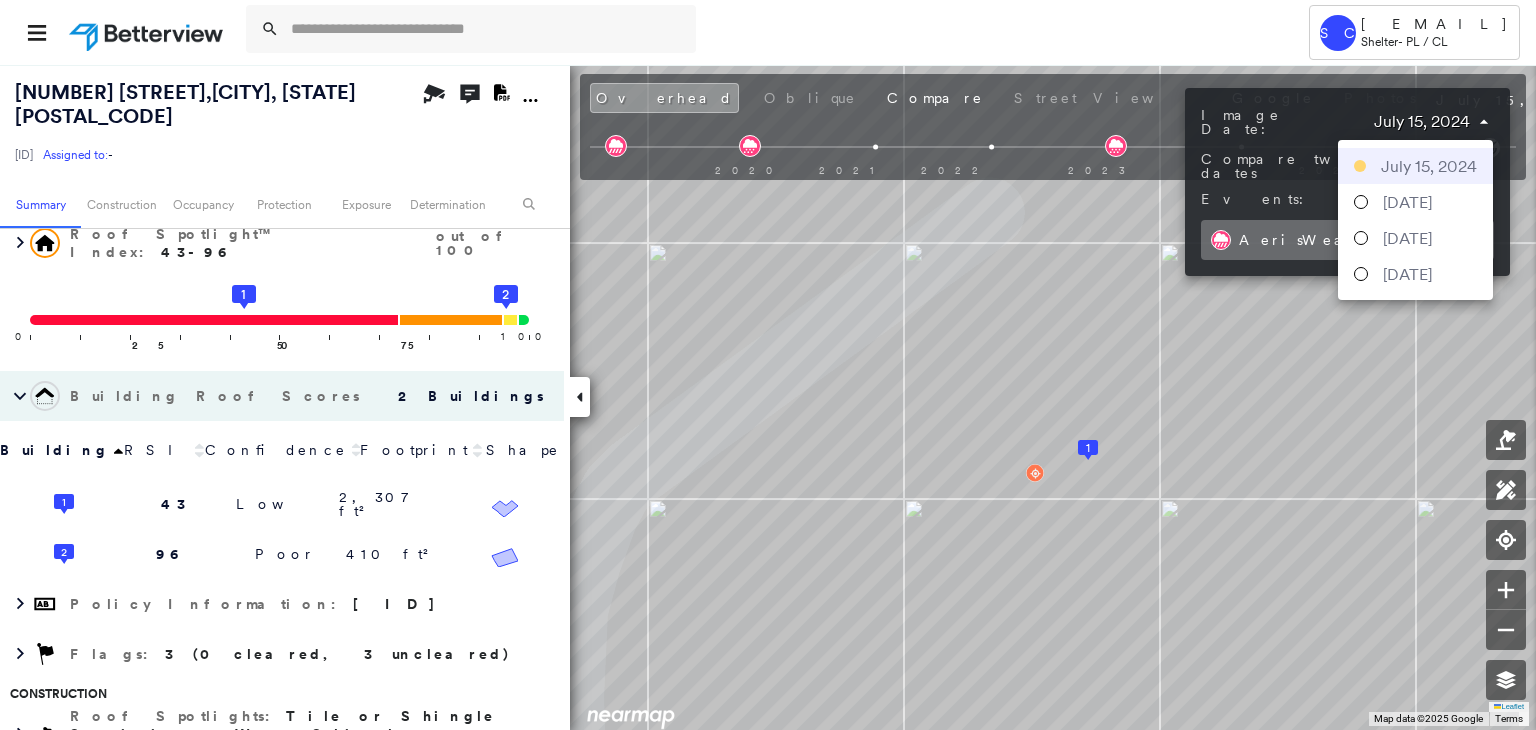 click on "[DATE]" at bounding box center (1415, 166) 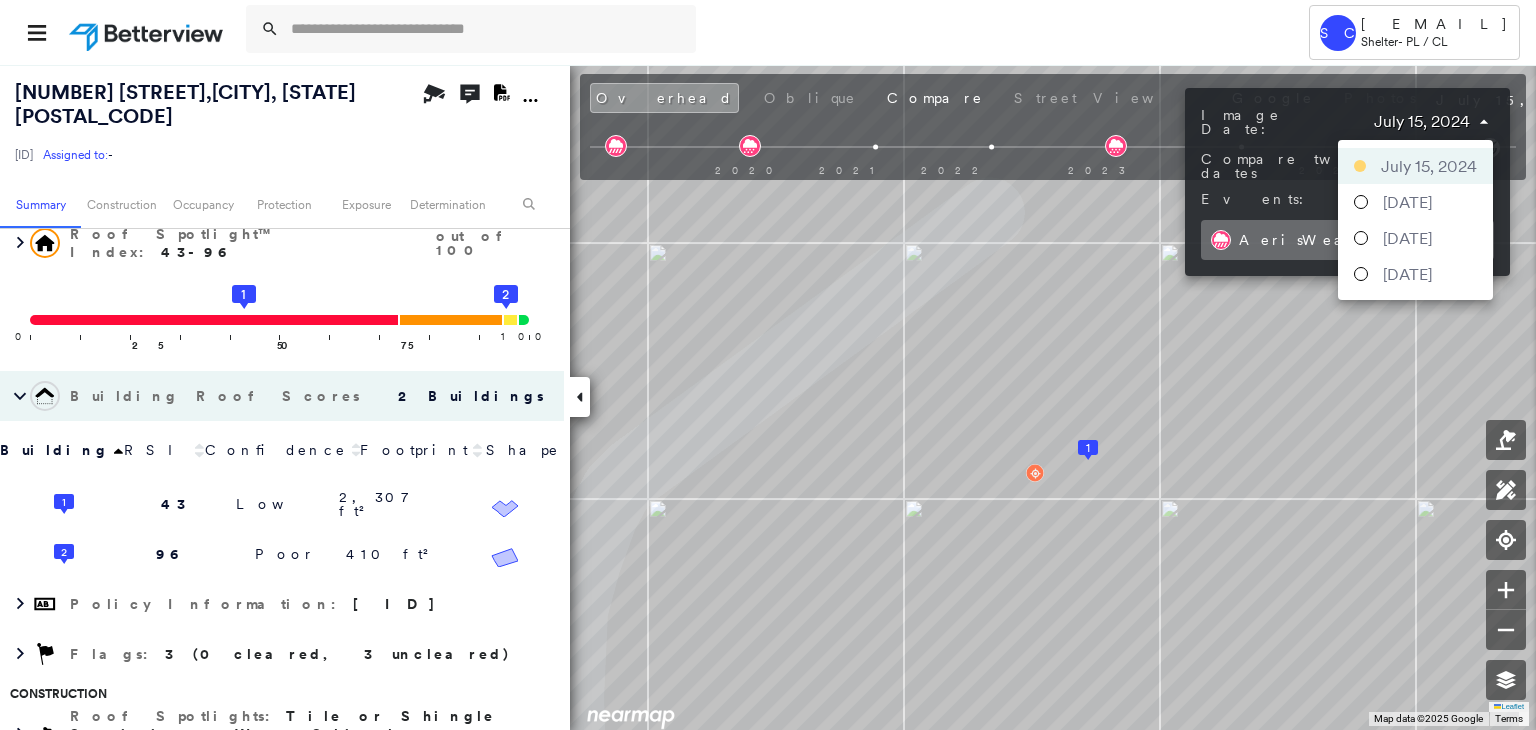 click on "Tower SC SSelway@ShelterInsurance.com Shelter  -   PL / CL 4112  Pin Oak Dr ,  Jefferson City, MO 65109 24-71-44897-2 Assigned to:  - Assigned to:  - 24-71-44897-2 Assigned to:  - Open Comments Download PDF Report Summary Construction Occupancy Protection Exposure Determination Overhead Obliques Not Available ; Street View Roof Spotlight™ Index :  43-96 out of 100 0 100 25 50 1 75 2 Building Roof Scores 2 Buildings Building RSI Confidence Footprint Shape 1 43 Low 2,307 ft² Shape: Hip Ratio: 53% Gable Ratio: 21% Jerkinhead Ratio: 1% Material: Asphalt Shingle Ratio: 72% Metal Panel Ratio: 25% Slope: 25  degrees    (Moderate) Height: 25  (1 - 2 Story) Square Footage: 2,307 ft² Overhang Low  ( 4%,  97 ft² ) Worn Shingles Prevalent  ( 8%,  193 ft² ) 2 96 Poor 410 ft² Shape: Gable Ratio: 18% Material: Metal Panel Ratio: 94% Square Footage: 410 ft² Overhang High  ( 38%,  157 ft² ) Policy Information :  24-71-44897-2 Flags :  3 (0 cleared, 3 uncleared) Construction Roof Spotlights :  Property Features :  :" at bounding box center [768, 365] 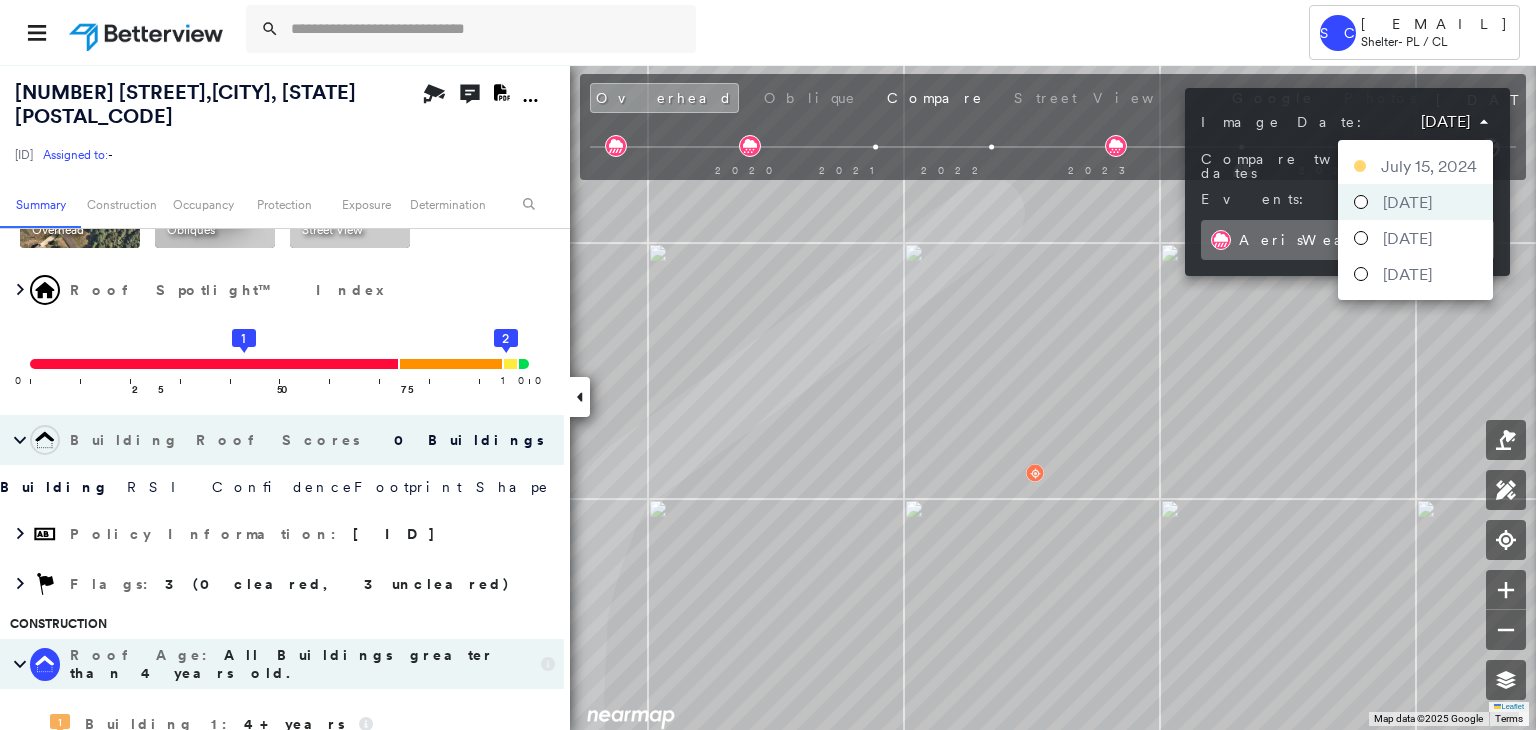 click on "Tower SC SSelway@ShelterInsurance.com Shelter  -   PL / CL 4112  Pin Oak Dr ,  Jefferson City, MO 65109 24-71-44897-2 Assigned to:  - Assigned to:  - 24-71-44897-2 Assigned to:  - Open Comments Download PDF Report Summary Construction Occupancy Protection Exposure Determination Looking for roof spotlights? Analyze this date Overhead Obliques Not Available ; Street View Roof Spotlight™ Index 0 100 25 50 1 75 2 Building Roof Scores 0 Buildings Building RSI Confidence Footprint Shape Policy Information :  24-71-44897-2 Flags :  3 (0 cleared, 3 uncleared) Construction Roof Age :  All Buildings greater than 4 years old. 1 Building 1 :  4+ years 2 Building 2 :  4+ years BuildZoom - Building Permit Data and Analysis Occupancy Place Detail Protection Exposure FEMA Risk Index Hail Regional Hazard: 3   out of  5 Additional Perils Determination Flags :  3 (0 cleared, 3 uncleared) Uncleared Flags (3) Cleared Flags  (0) Tree Overhang Flagged 05/07/25 Clear LOW Low Priority Flagged 05/07/25 Clear MED Medium Priority Save" at bounding box center [768, 365] 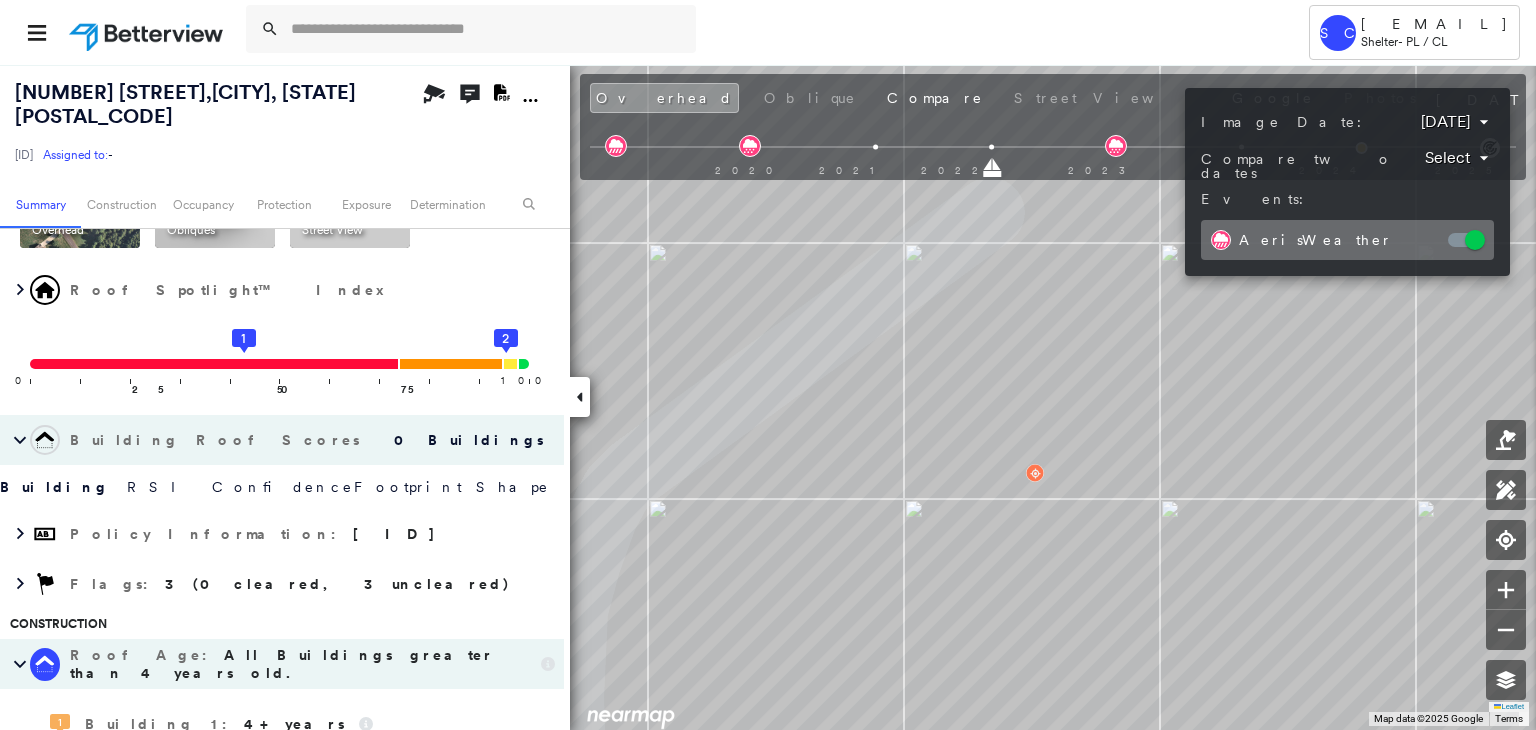 click on "Tower SC SSelway@ShelterInsurance.com Shelter  -   PL / CL 4112  Pin Oak Dr ,  Jefferson City, MO 65109 24-71-44897-2 Assigned to:  - Assigned to:  - 24-71-44897-2 Assigned to:  - Open Comments Download PDF Report Summary Construction Occupancy Protection Exposure Determination Looking for roof spotlights? Analyze this date Overhead Obliques Not Available ; Street View Roof Spotlight™ Index 0 100 25 50 1 75 2 Building Roof Scores 0 Buildings Building RSI Confidence Footprint Shape Policy Information :  24-71-44897-2 Flags :  3 (0 cleared, 3 uncleared) Construction Roof Age :  All Buildings greater than 4 years old. 1 Building 1 :  4+ years 2 Building 2 :  4+ years BuildZoom - Building Permit Data and Analysis Occupancy Place Detail Protection Exposure FEMA Risk Index Hail Regional Hazard: 3   out of  5 Additional Perils Determination Flags :  3 (0 cleared, 3 uncleared) Uncleared Flags (3) Cleared Flags  (0) Tree Overhang Flagged 05/07/25 Clear LOW Low Priority Flagged 05/07/25 Clear MED Medium Priority Save" at bounding box center [768, 365] 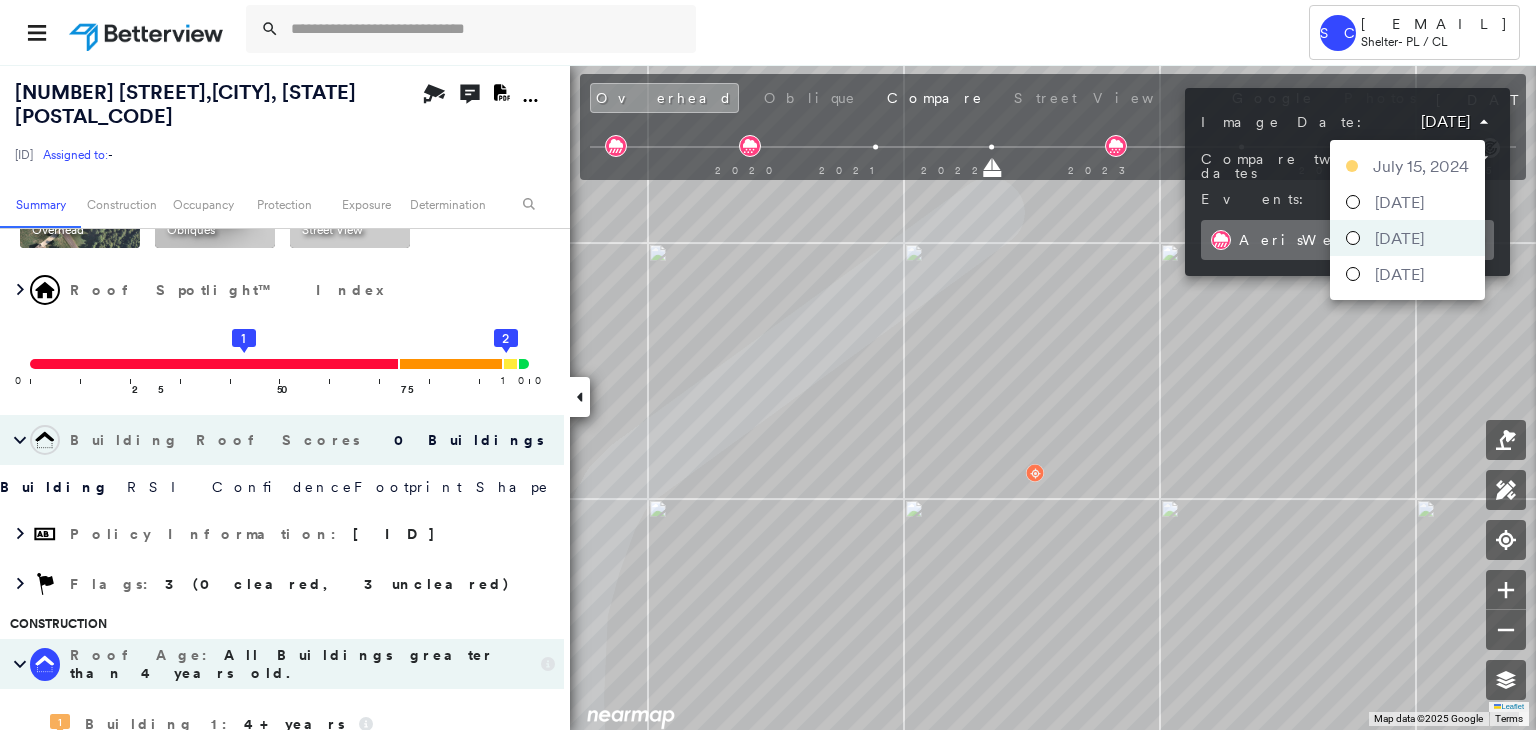 click at bounding box center [1353, 274] 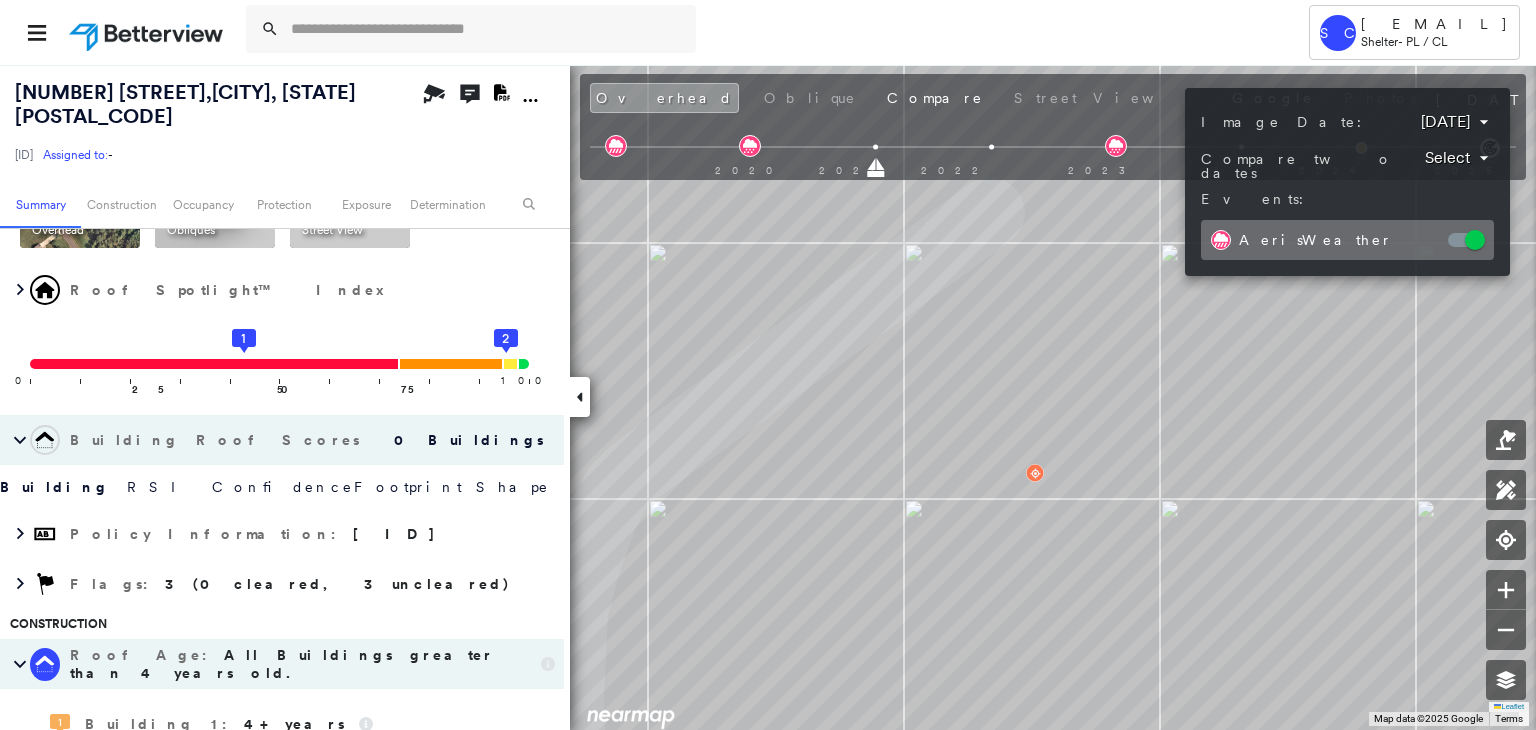 click on "Tower SC SSelway@ShelterInsurance.com Shelter  -   PL / CL 4112  Pin Oak Dr ,  Jefferson City, MO 65109 24-71-44897-2 Assigned to:  - Assigned to:  - 24-71-44897-2 Assigned to:  - Open Comments Download PDF Report Summary Construction Occupancy Protection Exposure Determination Looking for roof spotlights? Analyze this date Overhead Obliques Not Available ; Street View Roof Spotlight™ Index 0 100 25 50 1 75 2 Building Roof Scores 0 Buildings Building RSI Confidence Footprint Shape Policy Information :  24-71-44897-2 Flags :  3 (0 cleared, 3 uncleared) Construction Roof Age :  All Buildings greater than 4 years old. 1 Building 1 :  4+ years 2 Building 2 :  4+ years BuildZoom - Building Permit Data and Analysis Occupancy Place Detail Protection Exposure FEMA Risk Index Hail Regional Hazard: 3   out of  5 Additional Perils Determination Flags :  3 (0 cleared, 3 uncleared) Uncleared Flags (3) Cleared Flags  (0) Tree Overhang Flagged 05/07/25 Clear LOW Low Priority Flagged 05/07/25 Clear MED Medium Priority Save" at bounding box center (768, 365) 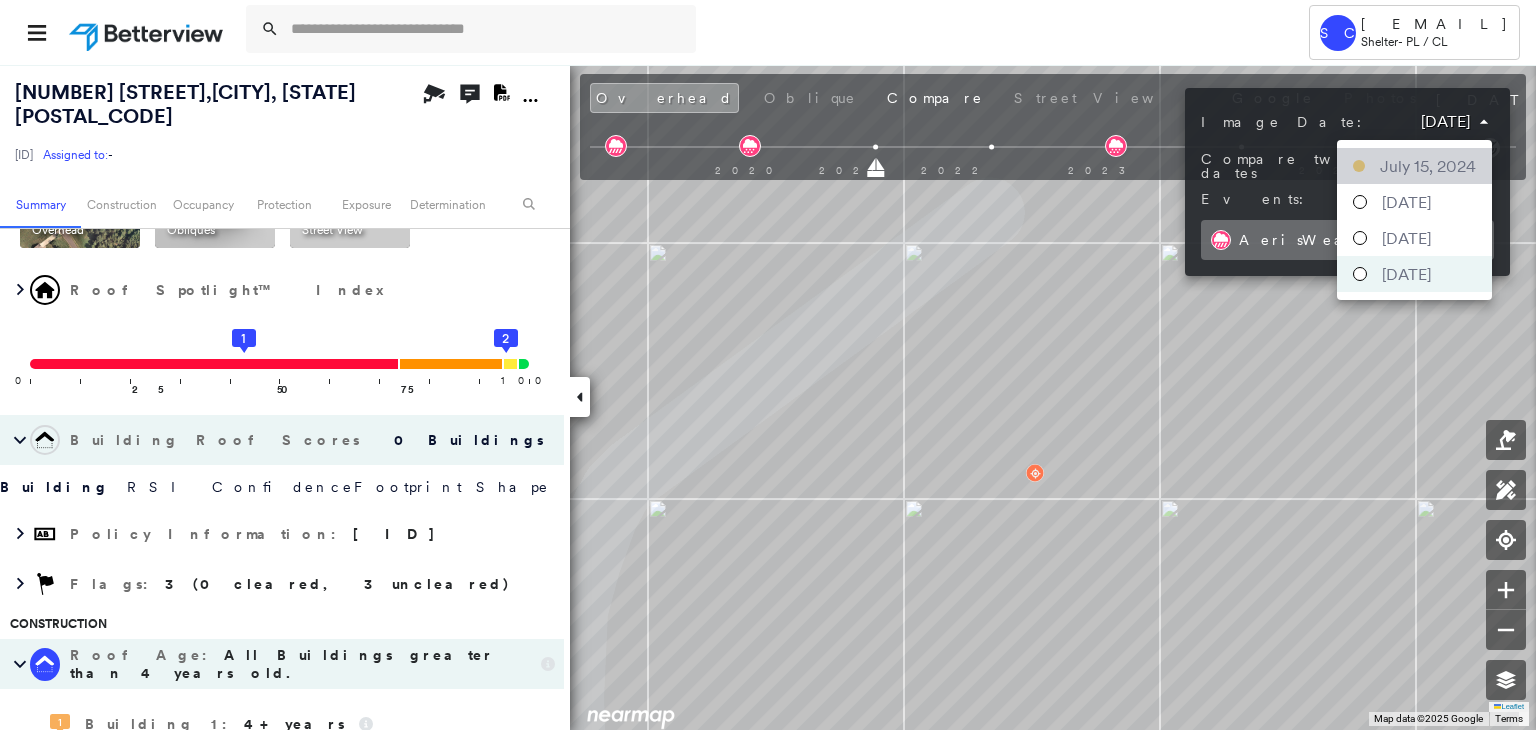 click on "[DATE]" at bounding box center (1414, 166) 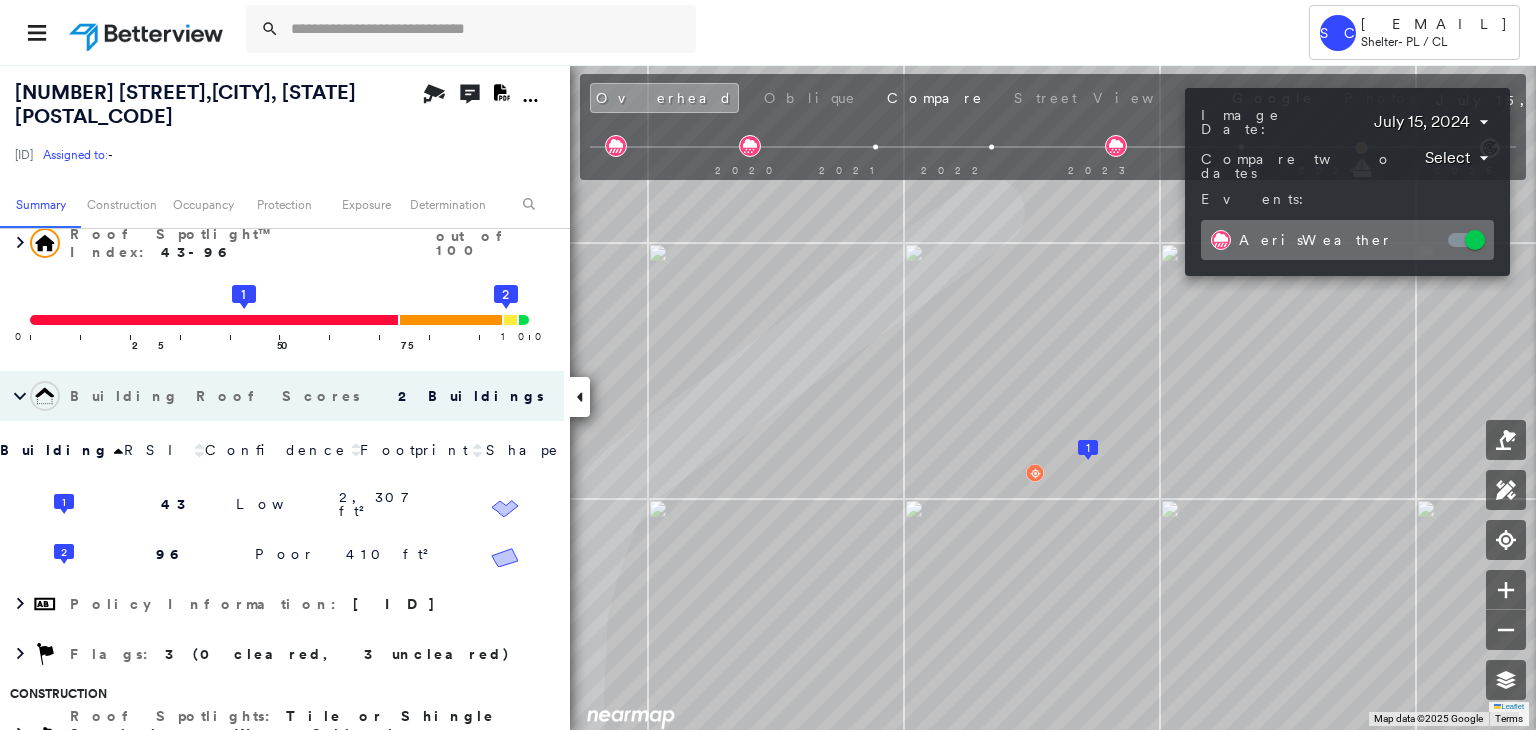 click at bounding box center [768, 365] 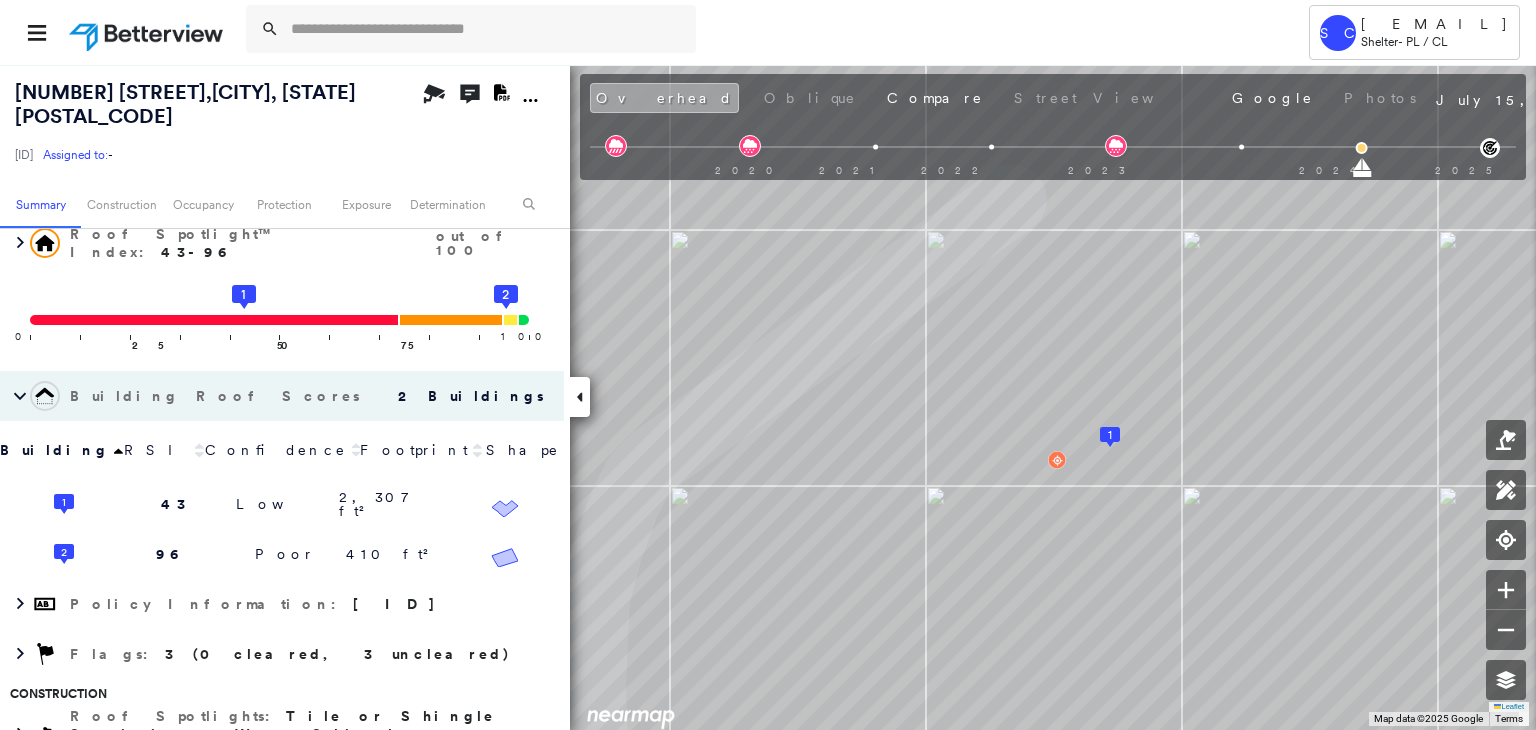 click on "Overhead" at bounding box center (664, 98) 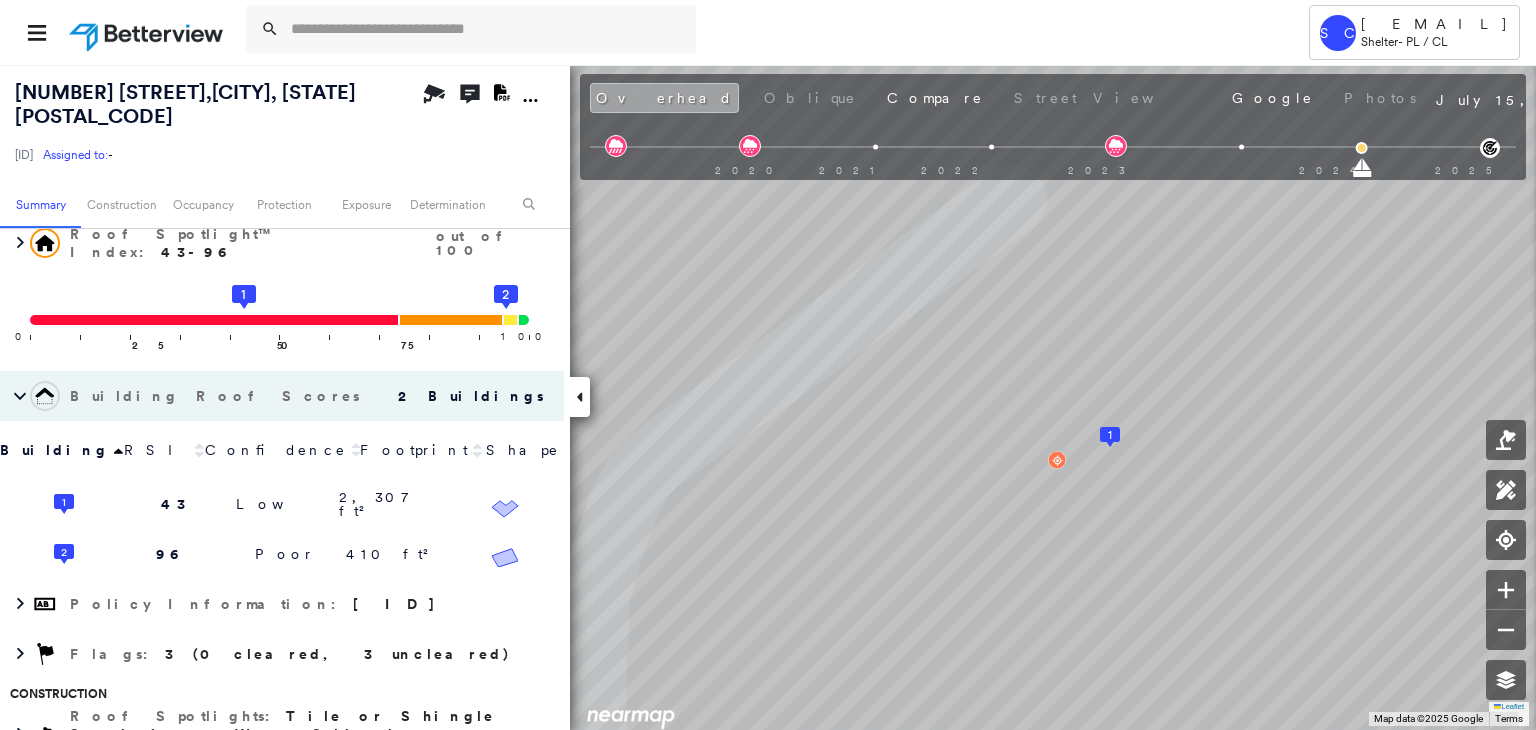 click on "Overhead" at bounding box center [664, 98] 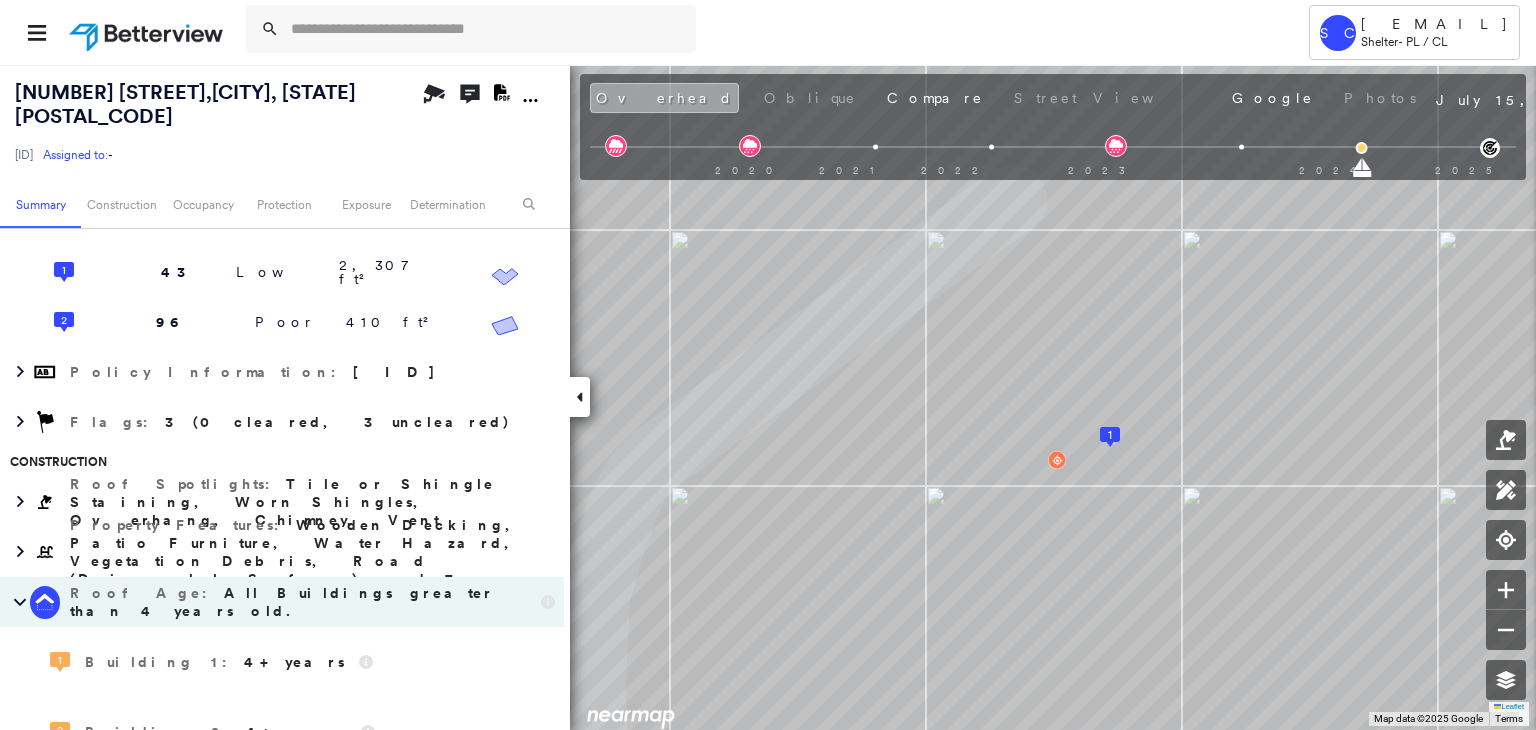 scroll, scrollTop: 404, scrollLeft: 0, axis: vertical 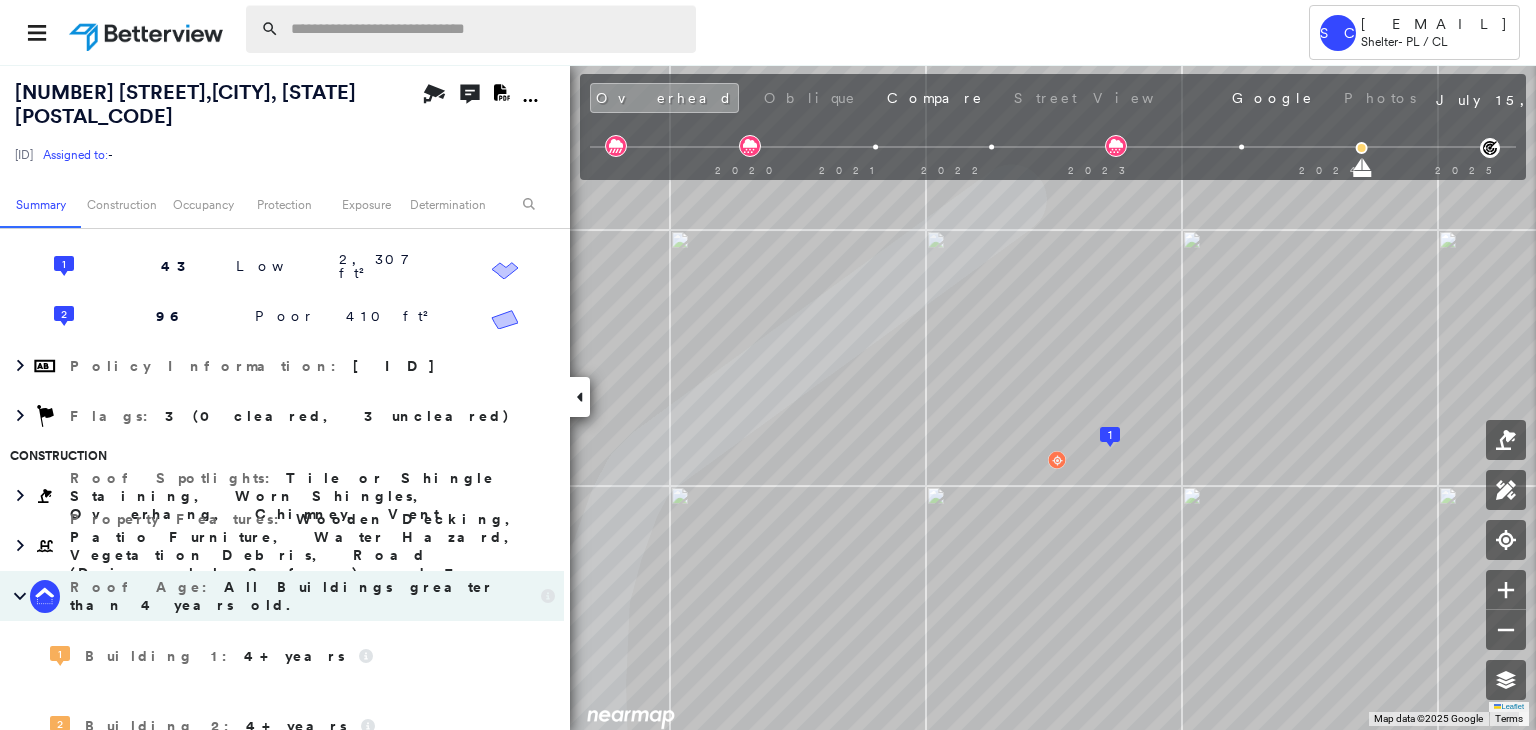 click at bounding box center [487, 29] 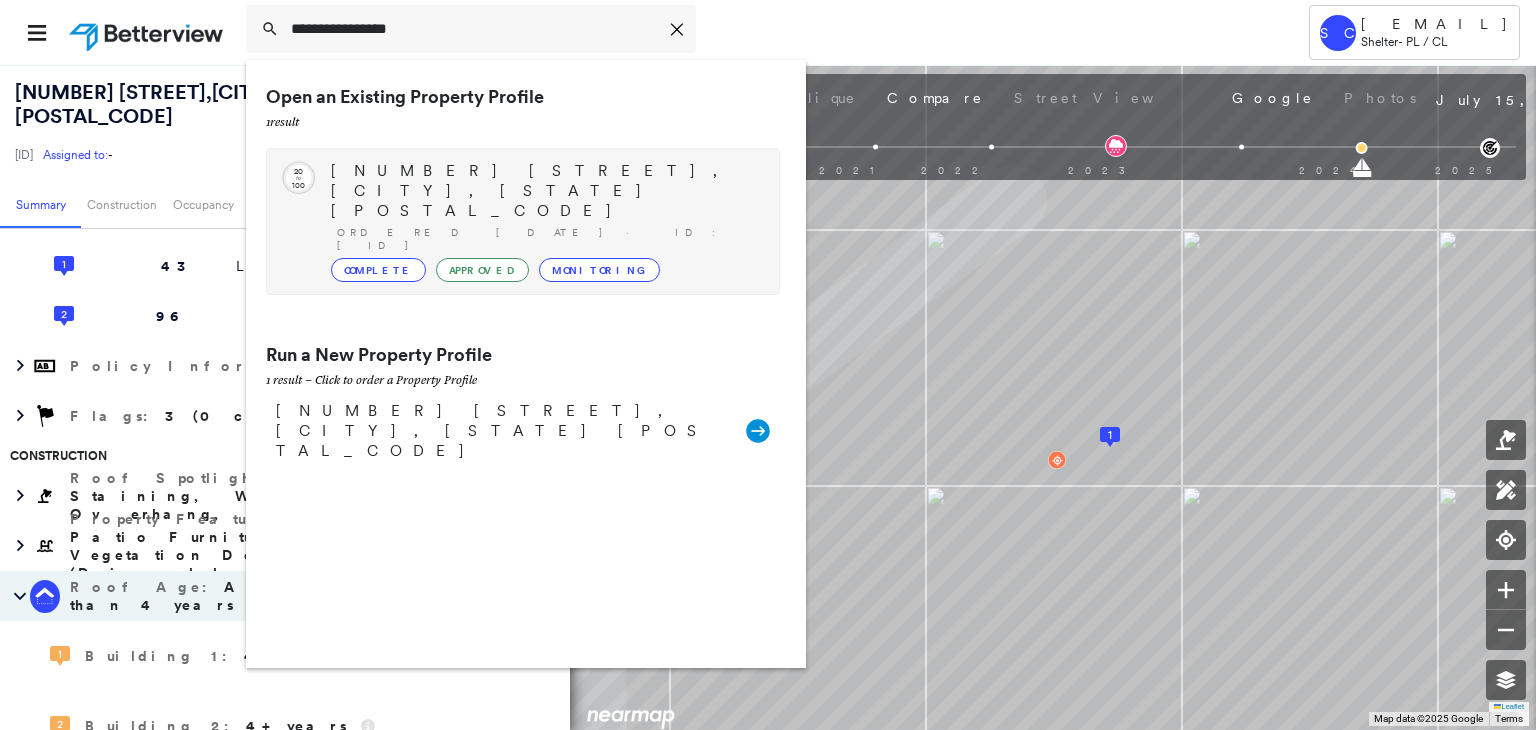 type on "**********" 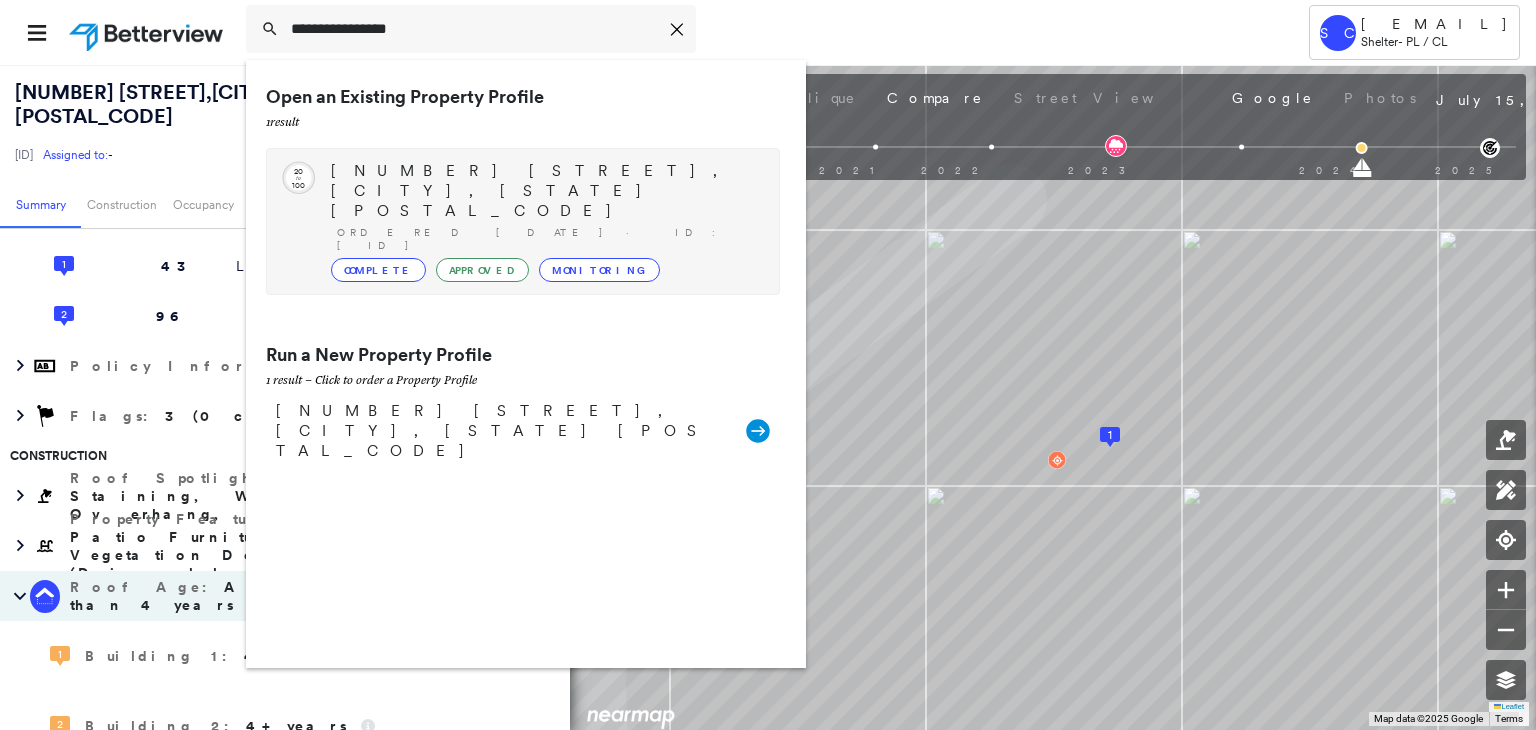 click on "8804 LUXURY LN, CENTERTOWN, MO 65023" at bounding box center (545, 191) 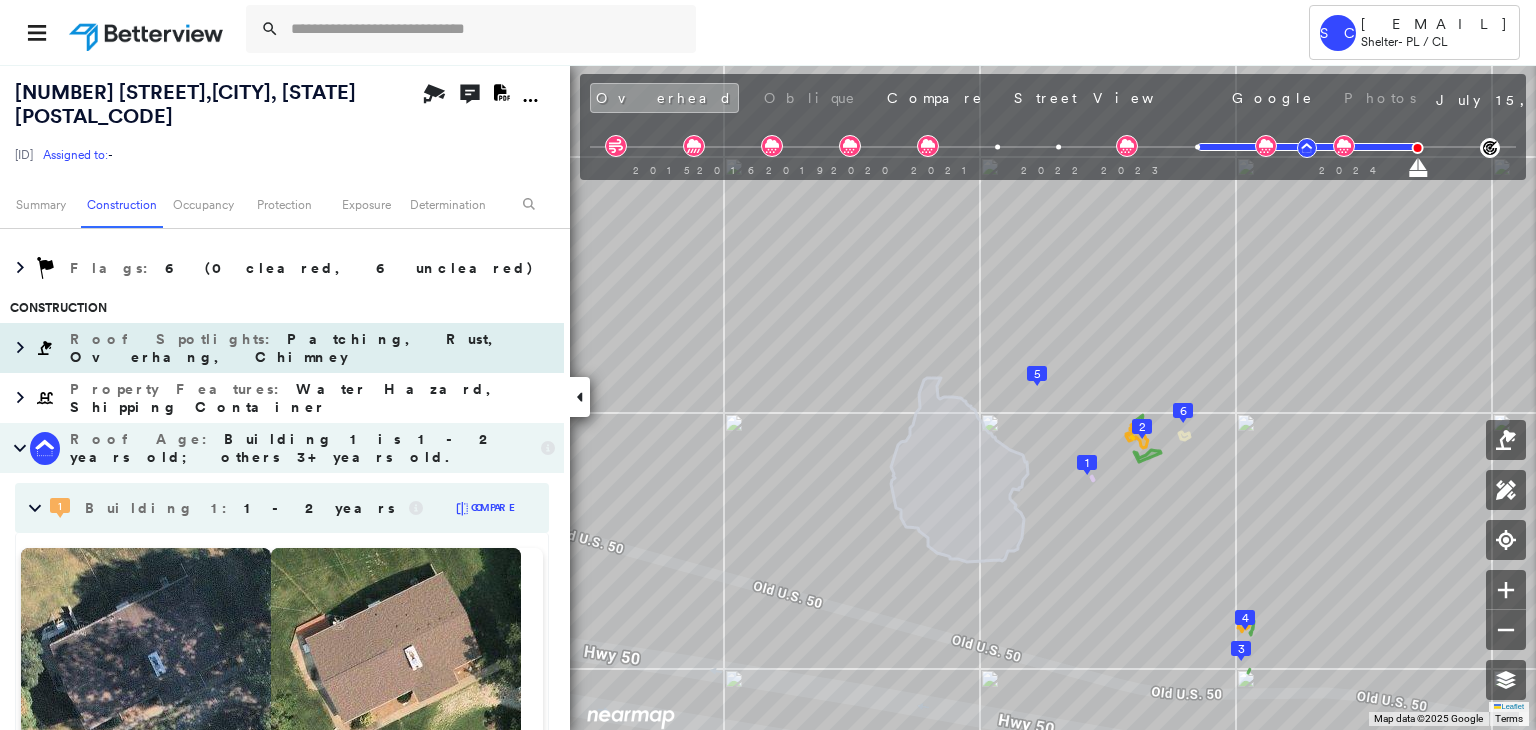 scroll, scrollTop: 723, scrollLeft: 0, axis: vertical 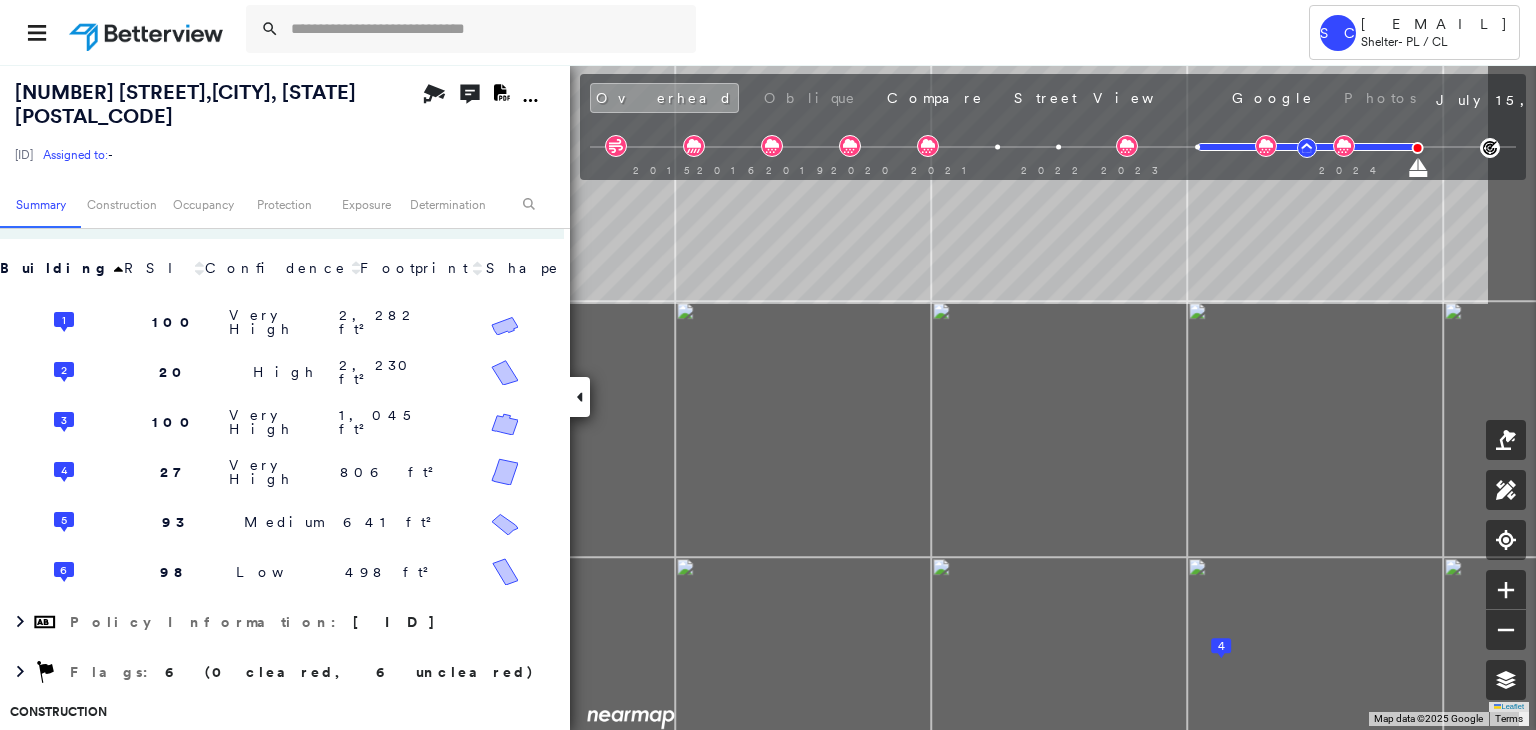 click on "Tower SC SSelway@ShelterInsurance.com Shelter  -   PL / CL 8804 LUXURY LN ,  CENTERTOWN, MO 65023 271240000172260002 Assigned to:  - Assigned to:  - 271240000172260002 Assigned to:  - Open Comments Download PDF Report Summary Construction Occupancy Protection Exposure Determination Overhead Obliques Not Available ; Street View Roof Spotlight™ Index :  20-100 out of 100 0 100 25 2 50 4 75 5 6 3 1 Building Roof Scores 6 Buildings Building RSI Confidence Footprint Shape 1 100 Very High 2,282 ft² Shape: Gable 100% Confidence Material: Asphalt Shingle 97% Confidence Slope: 13  degrees    (Low) Height: 17  (1 Story) Square Footage: 2,282 ft² 2 20 High 2,230 ft² Shape: Gable 67% Confidence Material: Metal Panel 99% Confidence Slope: 16  degrees    (Low) Height: 20  (1 Story) Square Footage: 2,230 ft² Rust Major  ( 28%,  625 ft² ) Patching Moderate  ( <1%,  16 ft² ) Overhang High  ( 18%,  391 ft² ) 3 100 Very High 1,045 ft² Shape: Gable 98% Confidence Material: Asphalt Shingle 85% Confidence Slope: 16   21" at bounding box center (768, 365) 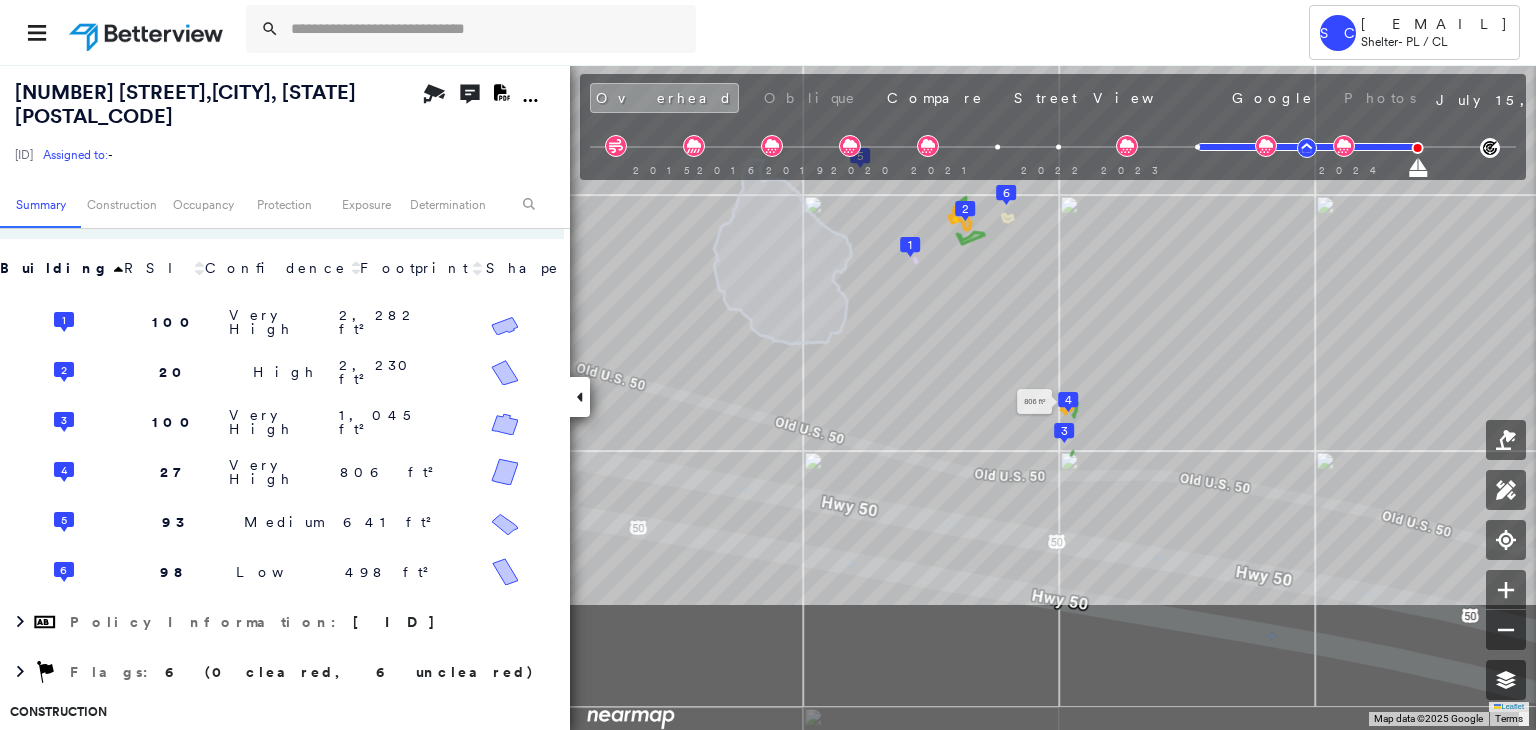 drag, startPoint x: 1016, startPoint y: 167, endPoint x: 1068, endPoint y: 394, distance: 232.87979 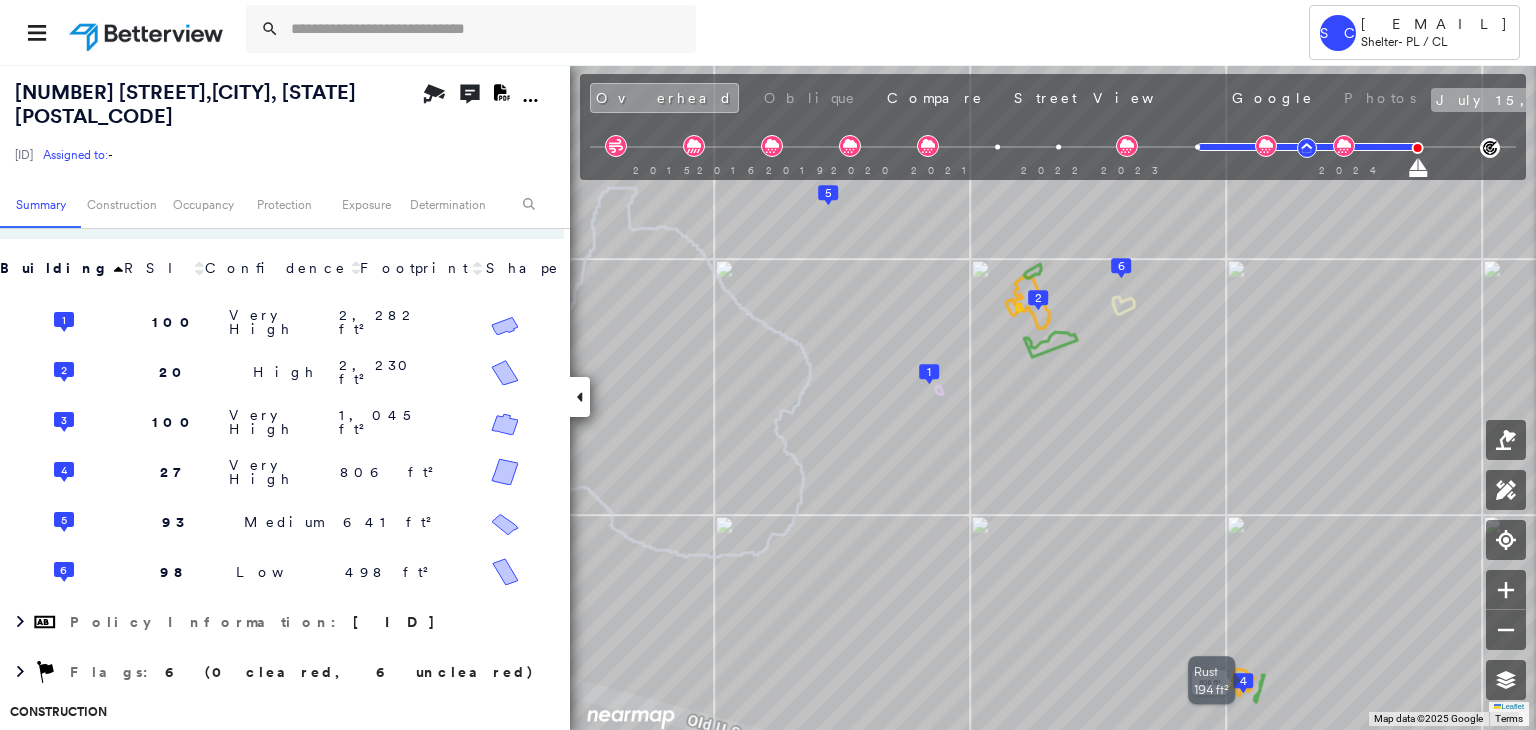 click 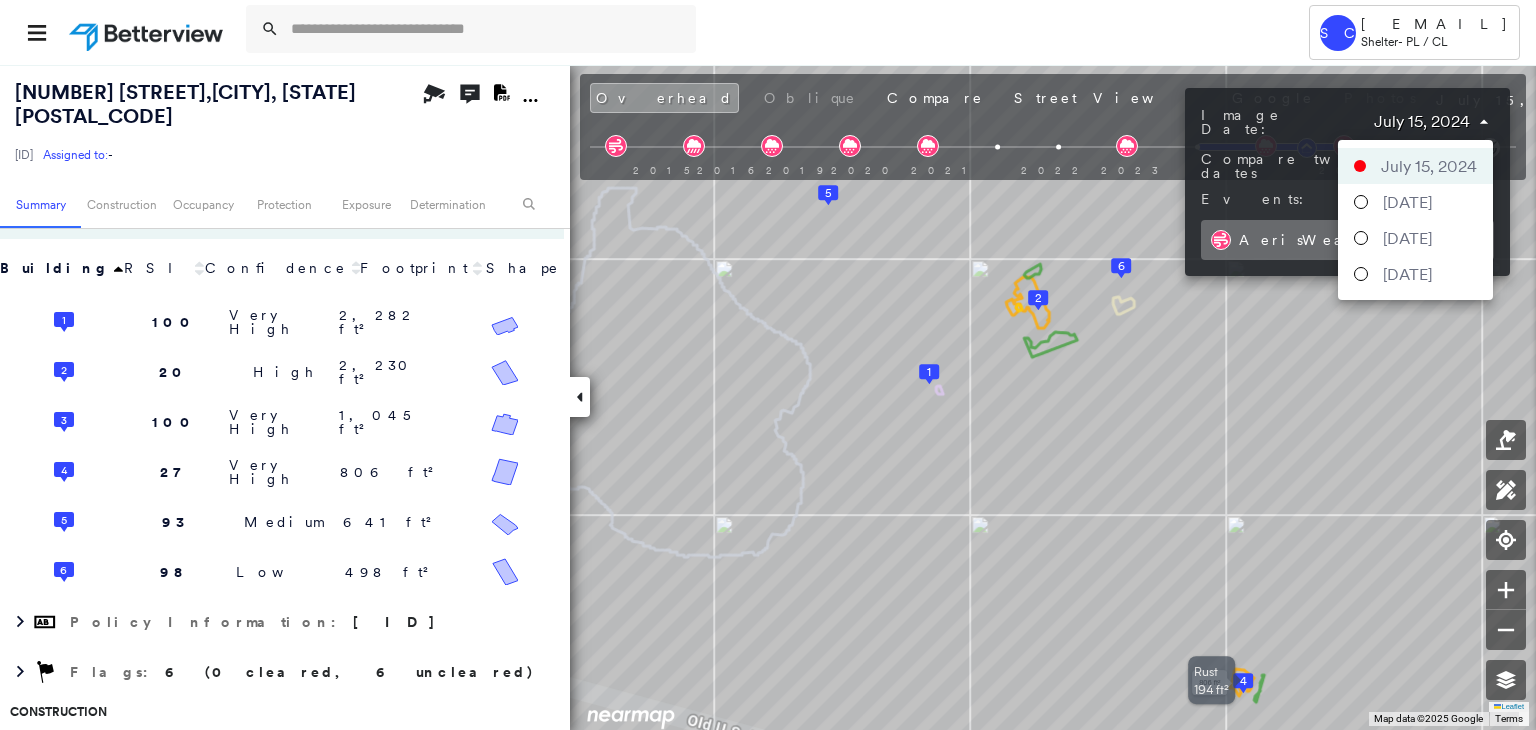 click on "Tower SC SSelway@ShelterInsurance.com Shelter  -   PL / CL 8804 LUXURY LN ,  CENTERTOWN, MO 65023 271240000172260002 Assigned to:  - Assigned to:  - 271240000172260002 Assigned to:  - Open Comments Download PDF Report Summary Construction Occupancy Protection Exposure Determination Overhead Obliques Not Available ; Street View Roof Spotlight™ Index :  20-100 out of 100 0 100 25 2 50 4 75 5 6 3 1 Building Roof Scores 6 Buildings Building RSI Confidence Footprint Shape 1 100 Very High 2,282 ft² Shape: Gable 100% Confidence Material: Asphalt Shingle 97% Confidence Slope: 13  degrees    (Low) Height: 17  (1 Story) Square Footage: 2,282 ft² 2 20 High 2,230 ft² Shape: Gable 67% Confidence Material: Metal Panel 99% Confidence Slope: 16  degrees    (Low) Height: 20  (1 Story) Square Footage: 2,230 ft² Rust Major  ( 28%,  625 ft² ) Patching Moderate  ( <1%,  16 ft² ) Overhang High  ( 18%,  391 ft² ) 3 100 Very High 1,045 ft² Shape: Gable 98% Confidence Material: Asphalt Shingle 85% Confidence Slope: 16   21" at bounding box center (768, 365) 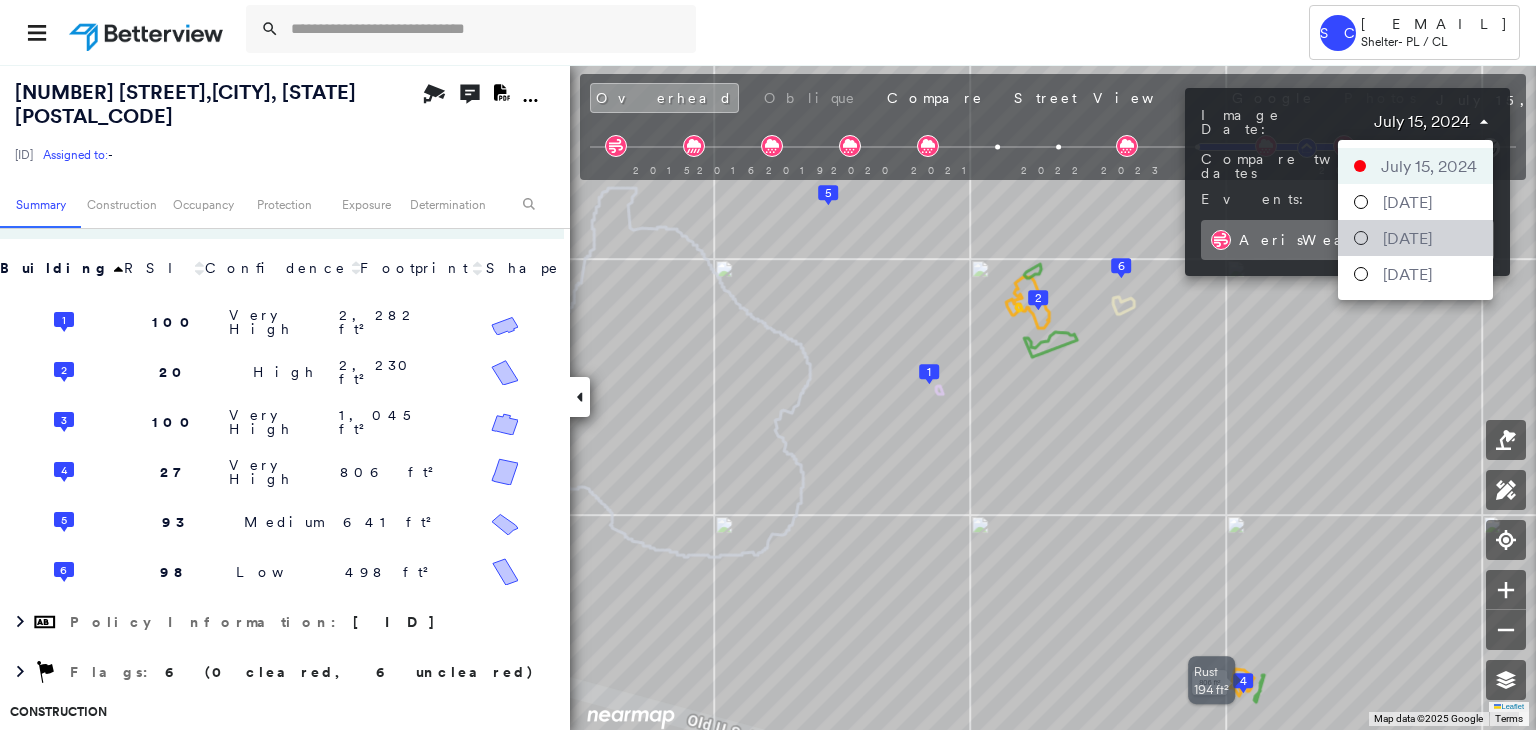 click at bounding box center (1361, 238) 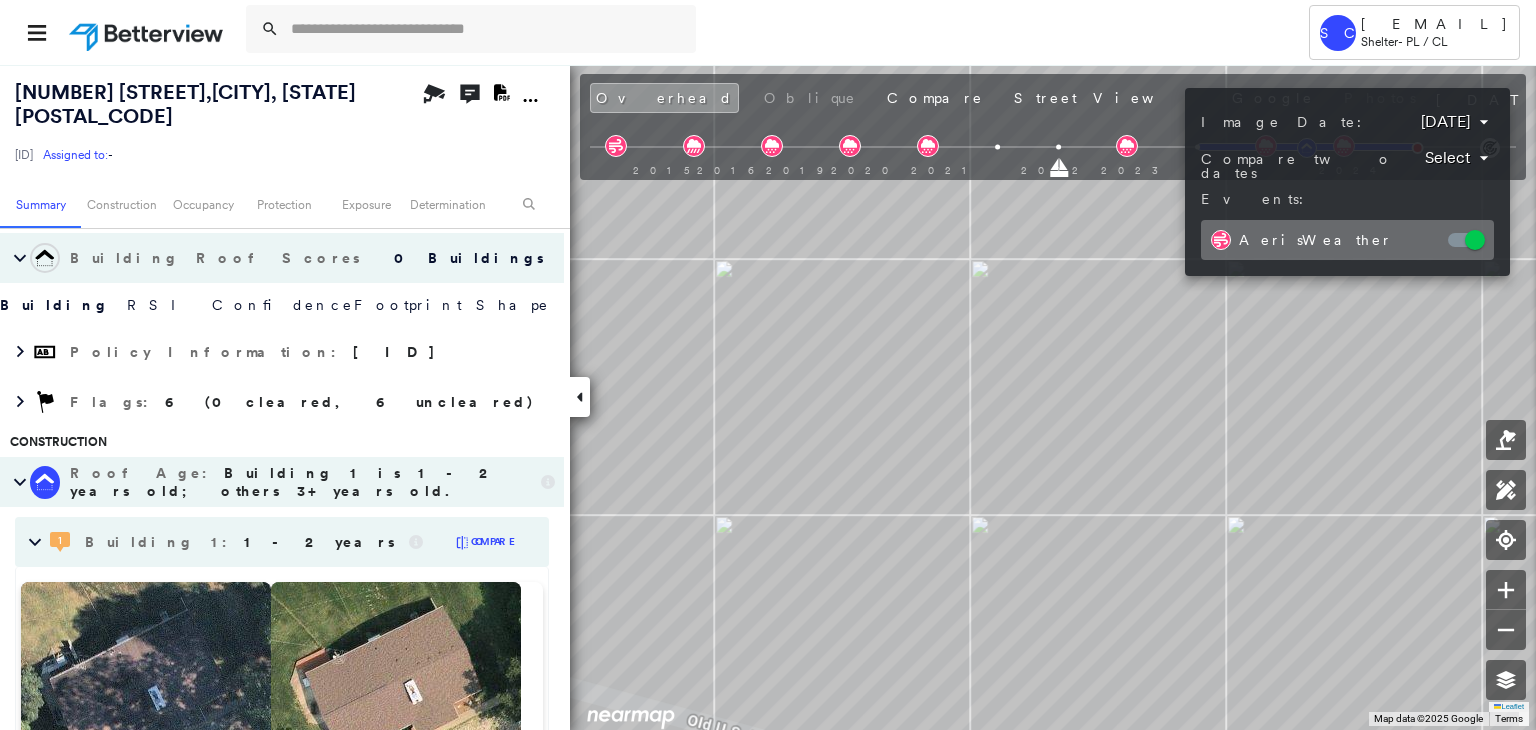 click at bounding box center [768, 365] 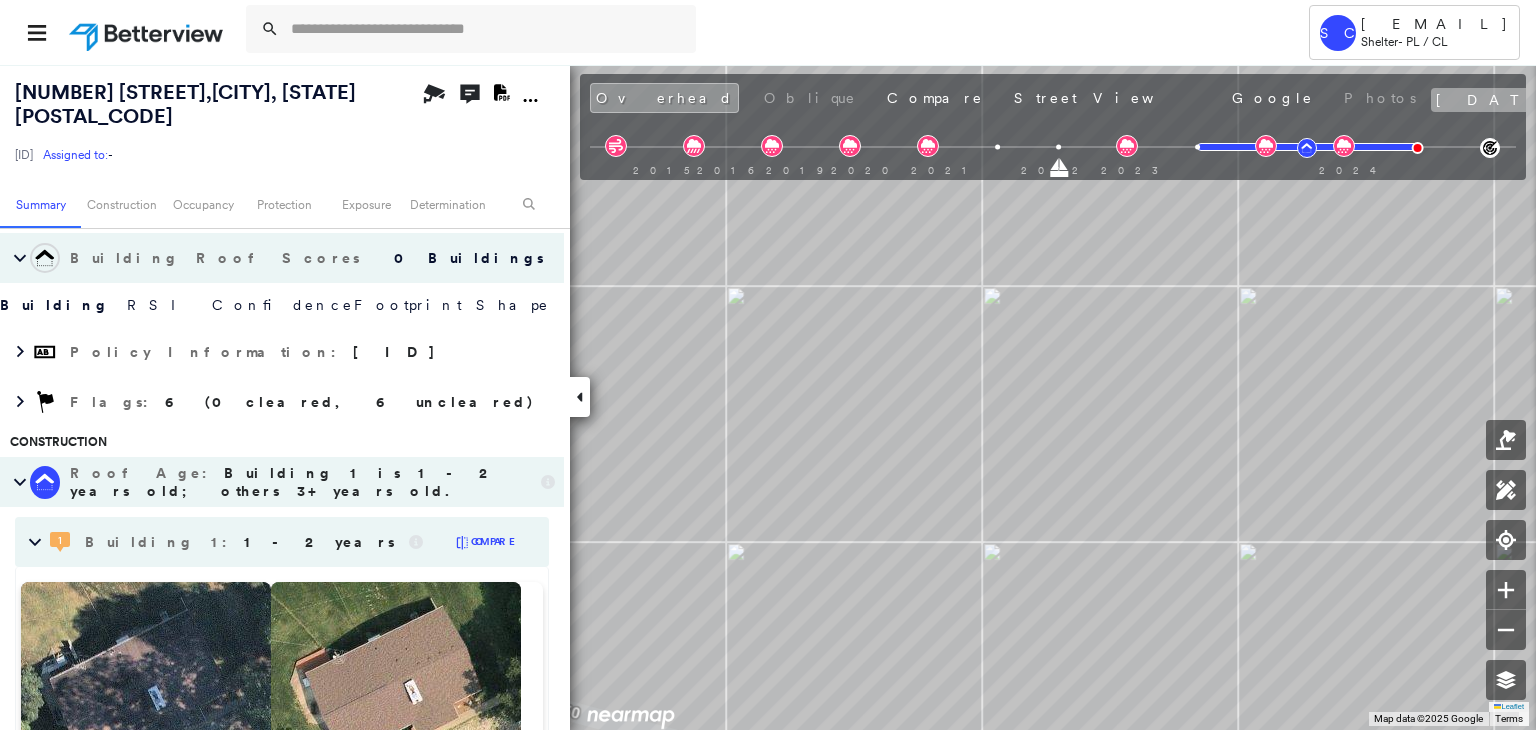 click 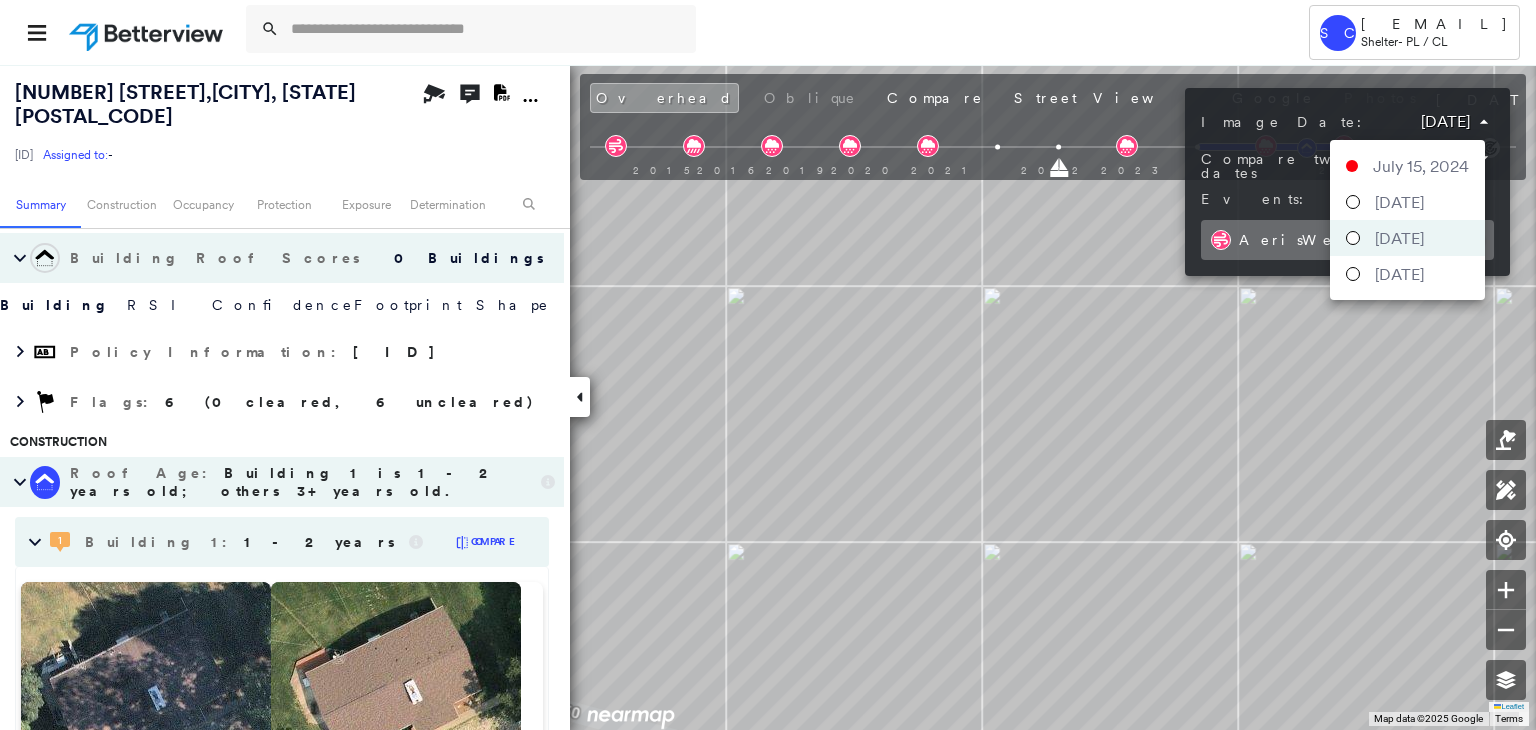 click on "Tower SC SSelway@ShelterInsurance.com Shelter  -   PL / CL 8804 LUXURY LN ,  CENTERTOWN, MO 65023 271240000172260002 Assigned to:  - Assigned to:  - 271240000172260002 Assigned to:  - Open Comments Download PDF Report Summary Construction Occupancy Protection Exposure Determination Looking for roof spotlights? Analyze this date Overhead Obliques Not Available ; Street View Roof Spotlight™ Index 0 100 25 2 50 4 75 5 6 3 1 Building Roof Scores 0 Buildings Building RSI Confidence Footprint Shape Policy Information :  271240000172260002 Flags :  6 (0 cleared, 6 uncleared) Construction Roof Age :  Building 1 is 1 - 2 years old; others 3+ years old. 1 Building 1 :  1 - 2 years COMPARE Before :  Jul 6, 2023 2,282 ft² After :  Jul 15, 2024 2,282 ft² Circled Text Icon 100 2 Building 2 :  3+ years 3 Building 3 :  3+ years 4 Building 4 :  3+ years 5 Building 5 :  3+ years 6 Building 6 :  3+ years BuildZoom - Building Permit Data and Analysis Occupancy Place Detail Protection Exposure FEMA Risk Index Hail 3   out of" at bounding box center [768, 365] 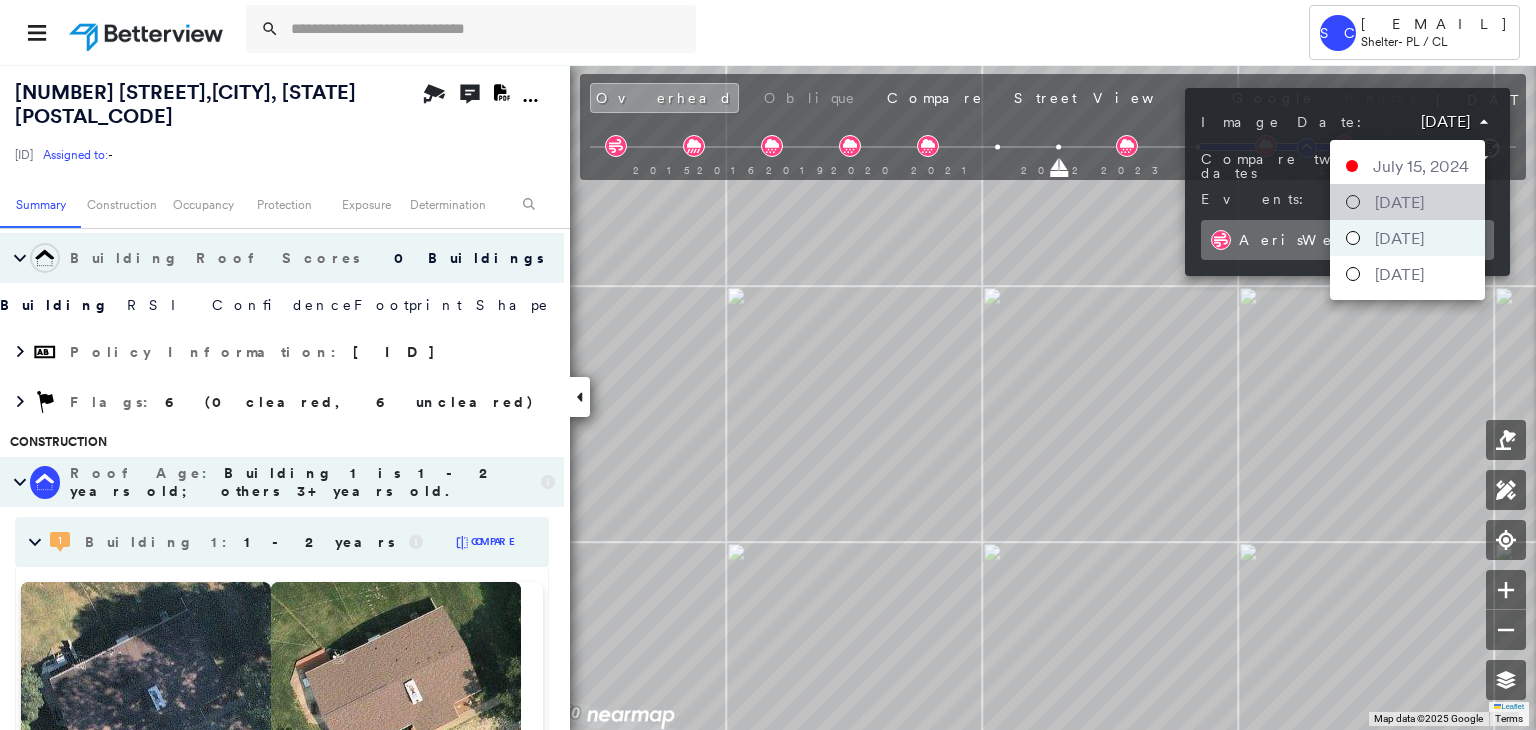 click at bounding box center [1353, 202] 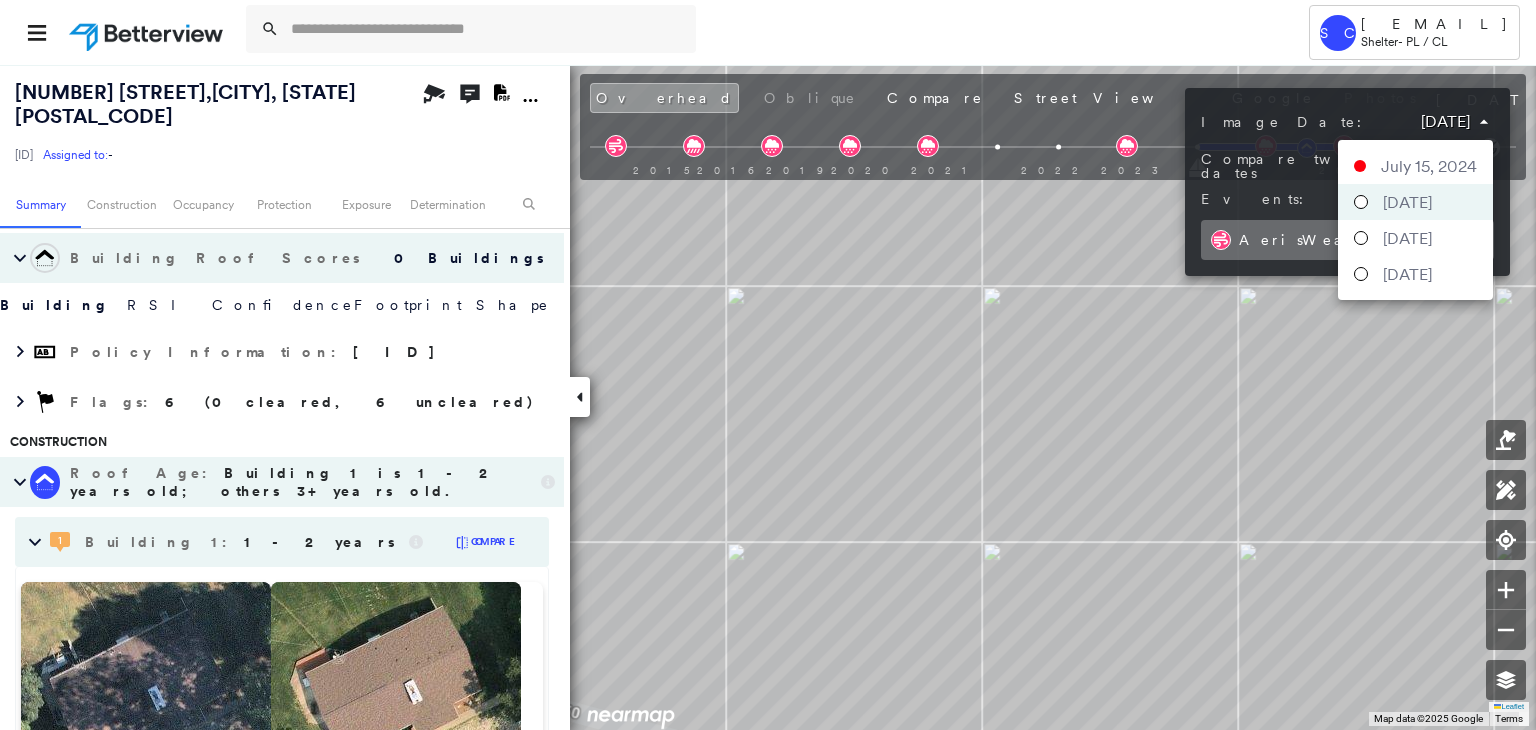 click on "Tower SC SSelway@ShelterInsurance.com Shelter  -   PL / CL 8804 LUXURY LN ,  CENTERTOWN, MO 65023 271240000172260002 Assigned to:  - Assigned to:  - 271240000172260002 Assigned to:  - Open Comments Download PDF Report Summary Construction Occupancy Protection Exposure Determination Looking for roof spotlights? Analyze this date Overhead Obliques Not Available ; Street View Roof Spotlight™ Index 0 100 25 2 50 4 75 5 6 3 1 Building Roof Scores 0 Buildings Building RSI Confidence Footprint Shape Policy Information :  271240000172260002 Flags :  6 (0 cleared, 6 uncleared) Construction Roof Age :  Building 1 is 1 - 2 years old; others 3+ years old. 1 Building 1 :  1 - 2 years COMPARE Before :  Jul 6, 2023 2,282 ft² After :  Jul 15, 2024 2,282 ft² Circled Text Icon 100 2 Building 2 :  3+ years 3 Building 3 :  3+ years 4 Building 4 :  3+ years 5 Building 5 :  3+ years 6 Building 6 :  3+ years BuildZoom - Building Permit Data and Analysis Occupancy Place Detail Protection Exposure FEMA Risk Index Hail 3   out of" at bounding box center [768, 365] 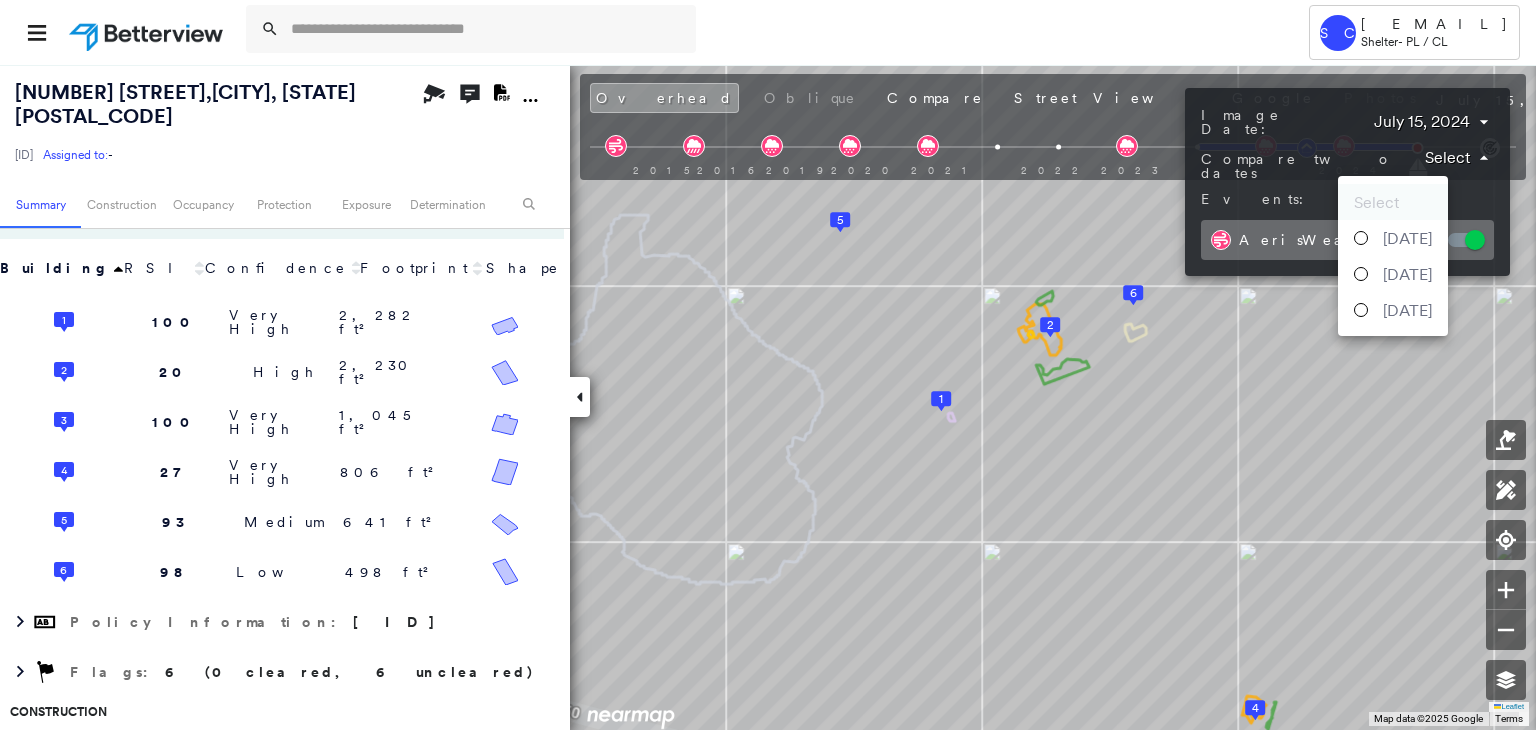click on "Tower SC SSelway@ShelterInsurance.com Shelter  -   PL / CL 8804 LUXURY LN ,  CENTERTOWN, MO 65023 271240000172260002 Assigned to:  - Assigned to:  - 271240000172260002 Assigned to:  - Open Comments Download PDF Report Summary Construction Occupancy Protection Exposure Determination Overhead Obliques Not Available ; Street View Roof Spotlight™ Index :  20-100 out of 100 0 100 25 2 50 4 75 1 3 6 5 Building Roof Scores 6 Buildings Building RSI Confidence Footprint Shape 1 100 Very High 2,282 ft² Shape: Gable 100% Confidence Material: Asphalt Shingle 97% Confidence Slope: 13  degrees    (Low) Height: 17  (1 Story) Square Footage: 2,282 ft² 2 20 High 2,230 ft² Shape: Gable 67% Confidence Material: Metal Panel 99% Confidence Slope: 16  degrees    (Low) Height: 20  (1 Story) Square Footage: 2,230 ft² Rust Major  ( 28%,  625 ft² ) Patching Moderate  ( <1%,  16 ft² ) Overhang High  ( 18%,  391 ft² ) 3 100 Very High 1,045 ft² Shape: Gable 98% Confidence Material: Asphalt Shingle 85% Confidence Slope: 16   21" at bounding box center (768, 365) 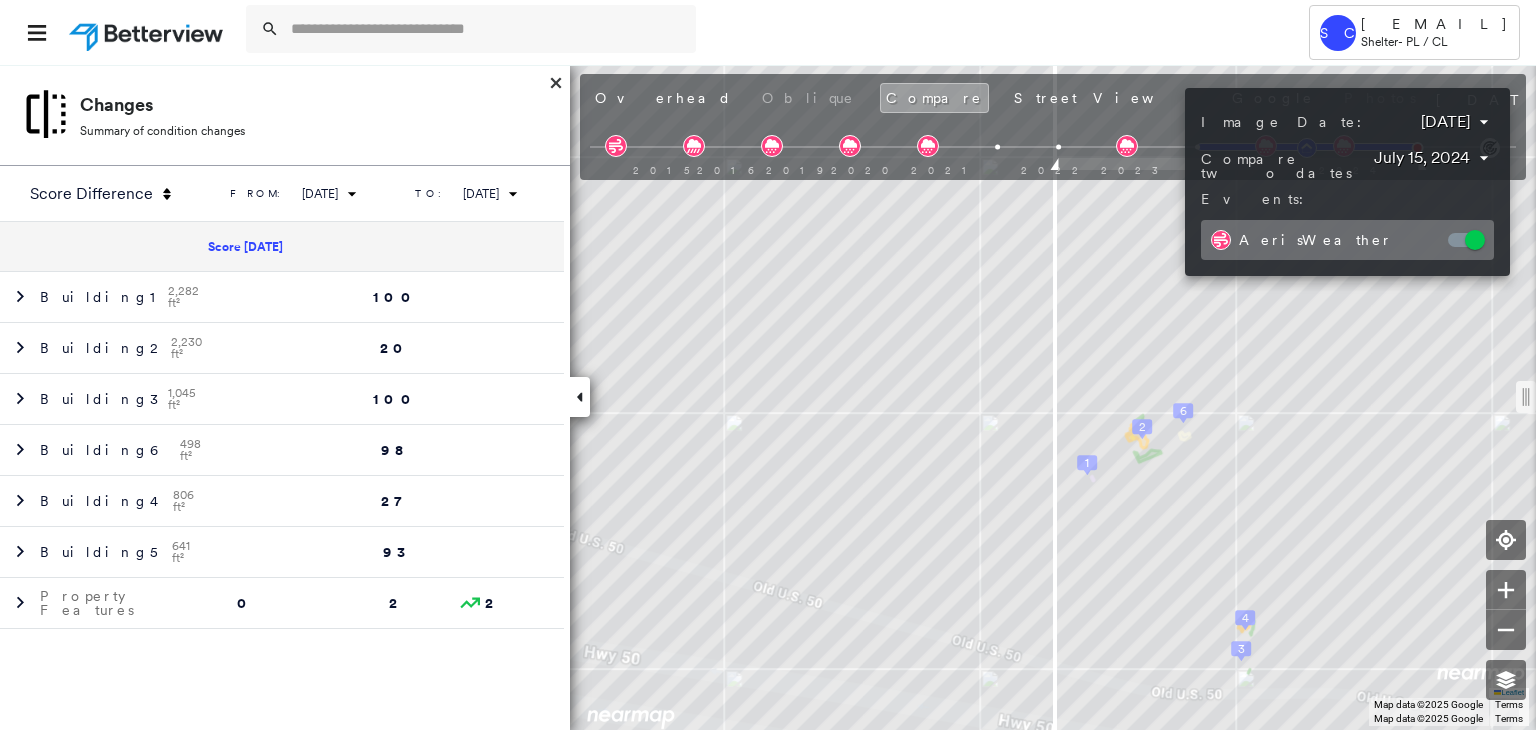 click at bounding box center [768, 365] 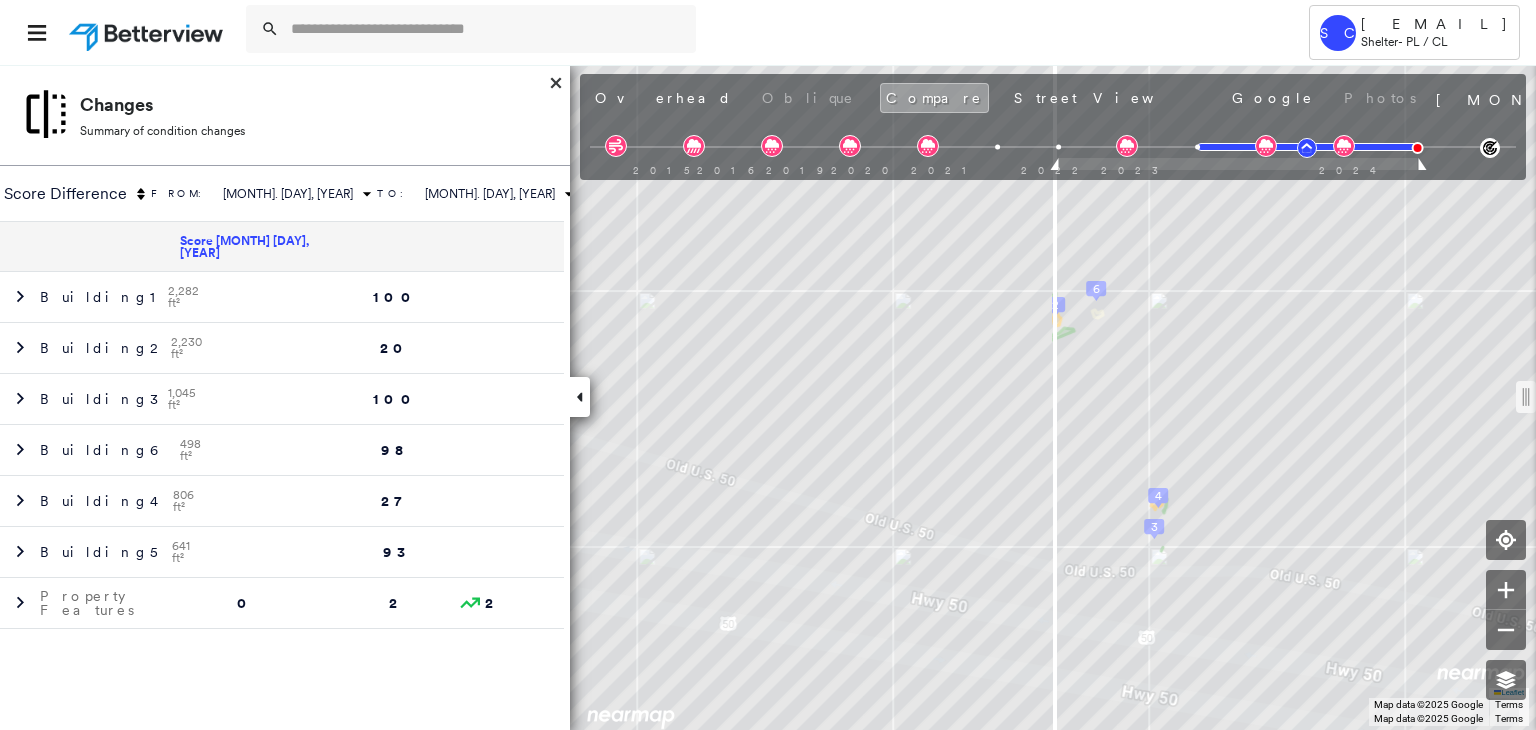 scroll, scrollTop: 0, scrollLeft: 0, axis: both 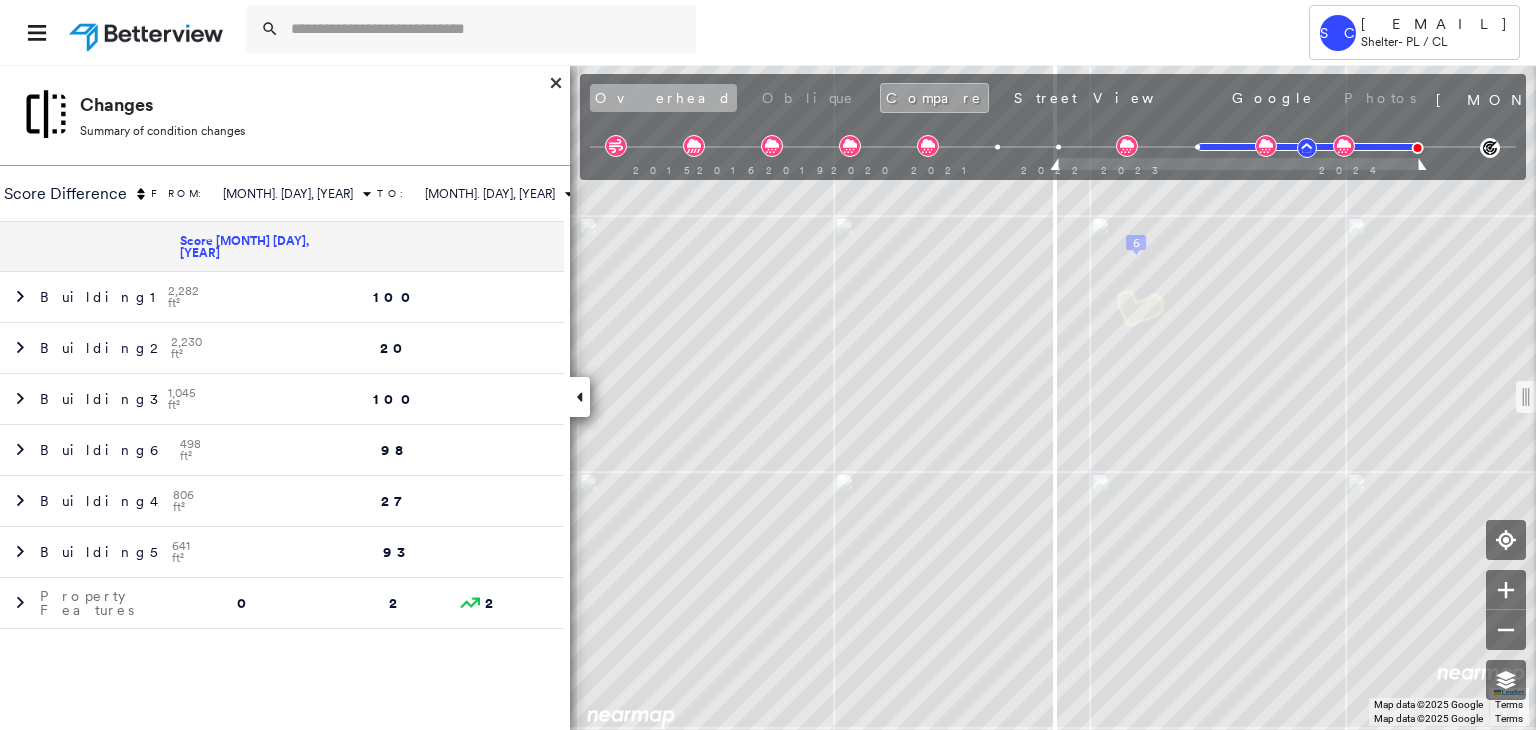 click on "Overhead" at bounding box center [663, 98] 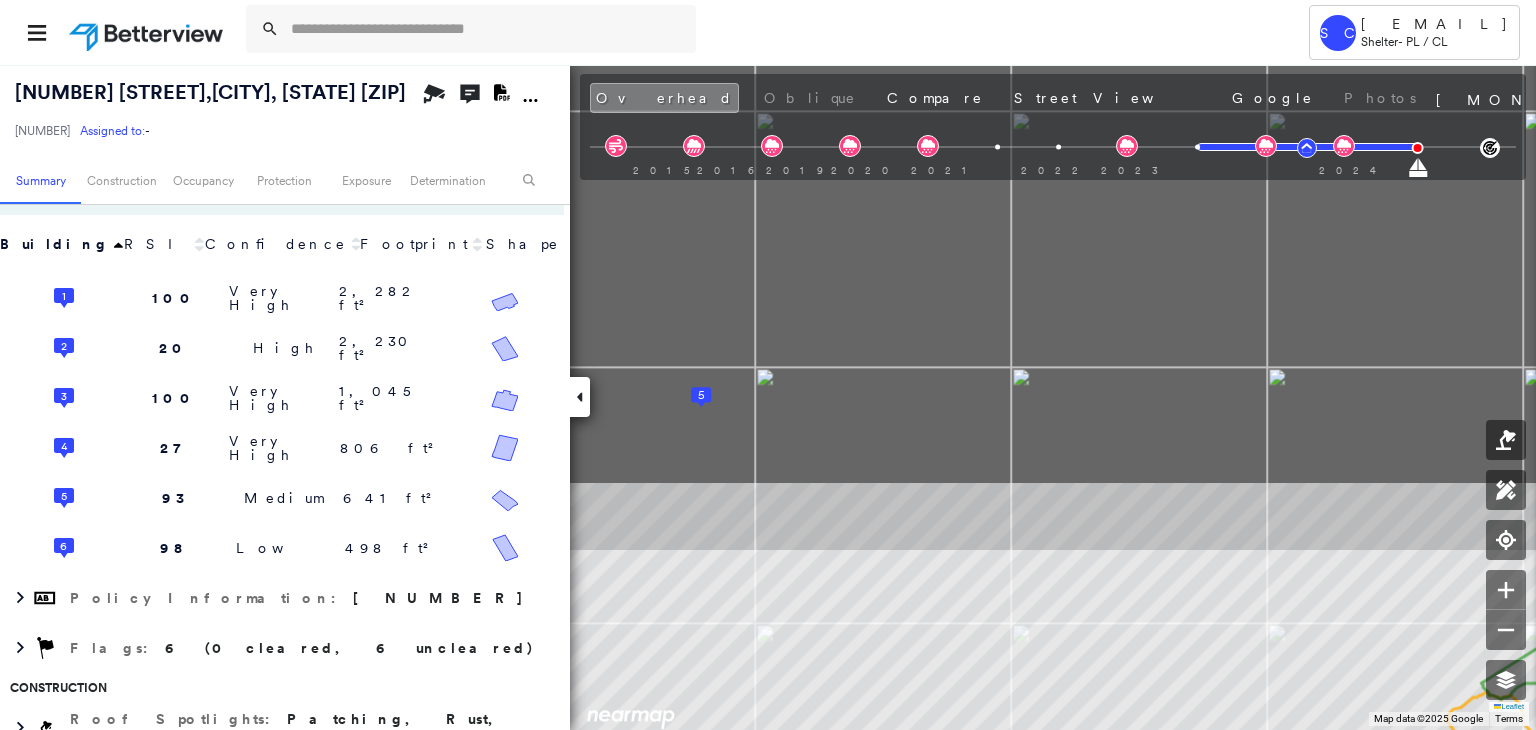 drag, startPoint x: 985, startPoint y: 273, endPoint x: 1535, endPoint y: 759, distance: 733.9591 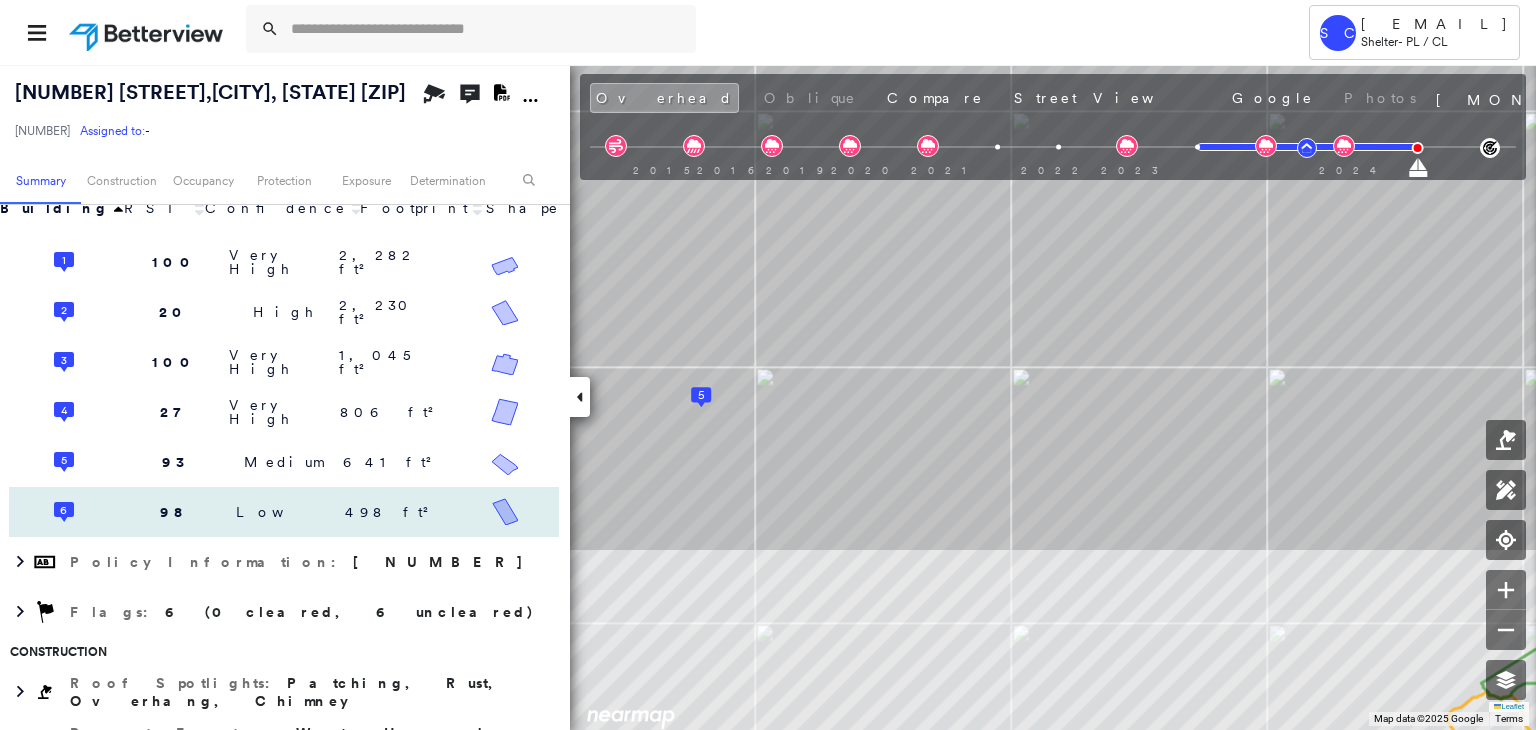 scroll, scrollTop: 384, scrollLeft: 0, axis: vertical 